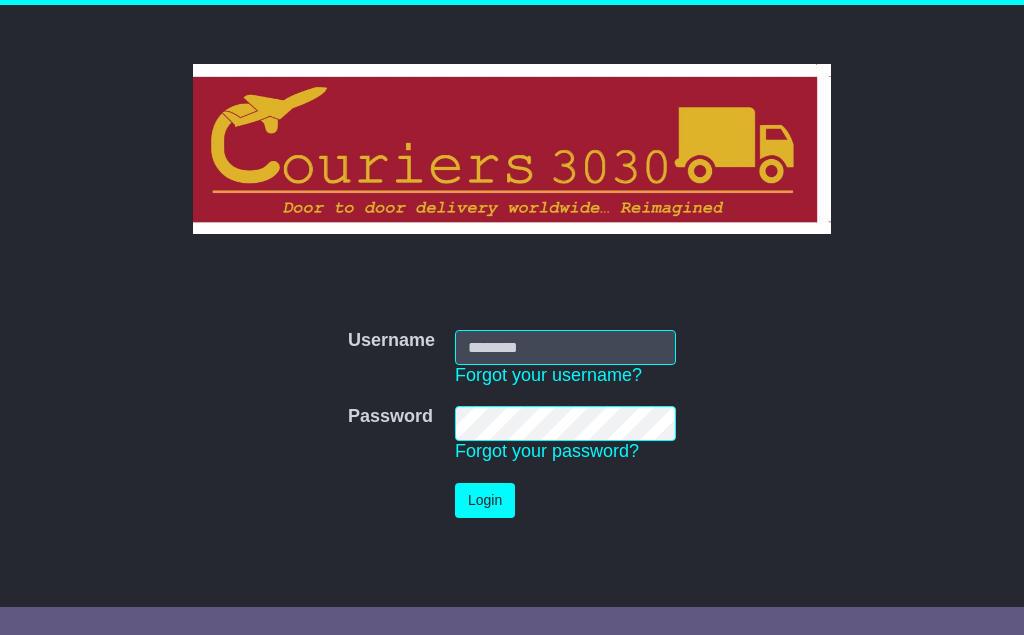 scroll, scrollTop: 0, scrollLeft: 0, axis: both 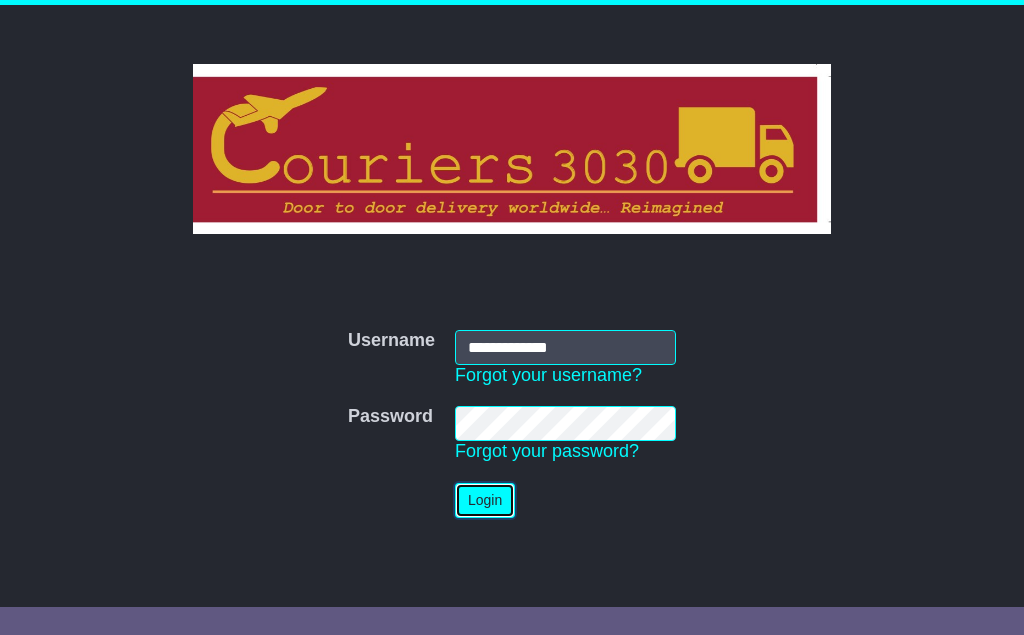 click on "Login" at bounding box center [485, 500] 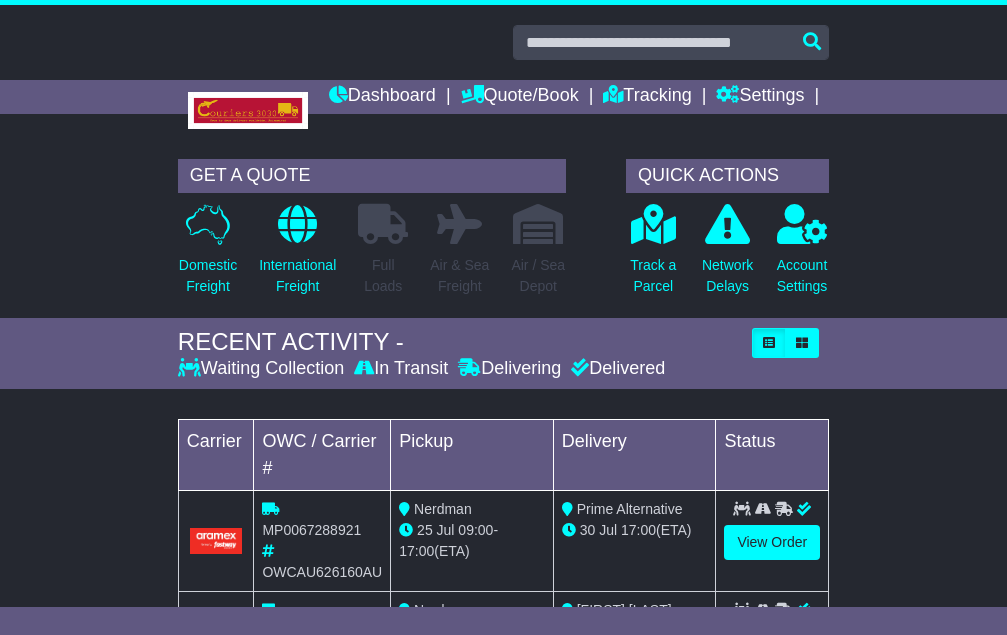 scroll, scrollTop: 0, scrollLeft: 0, axis: both 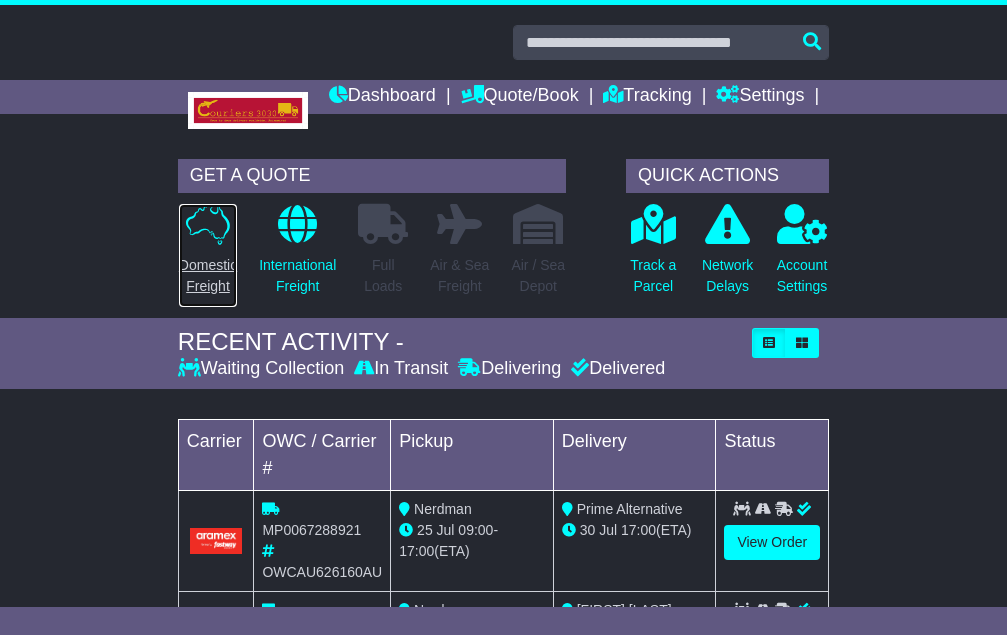 click on "Domestic Freight" at bounding box center (208, 276) 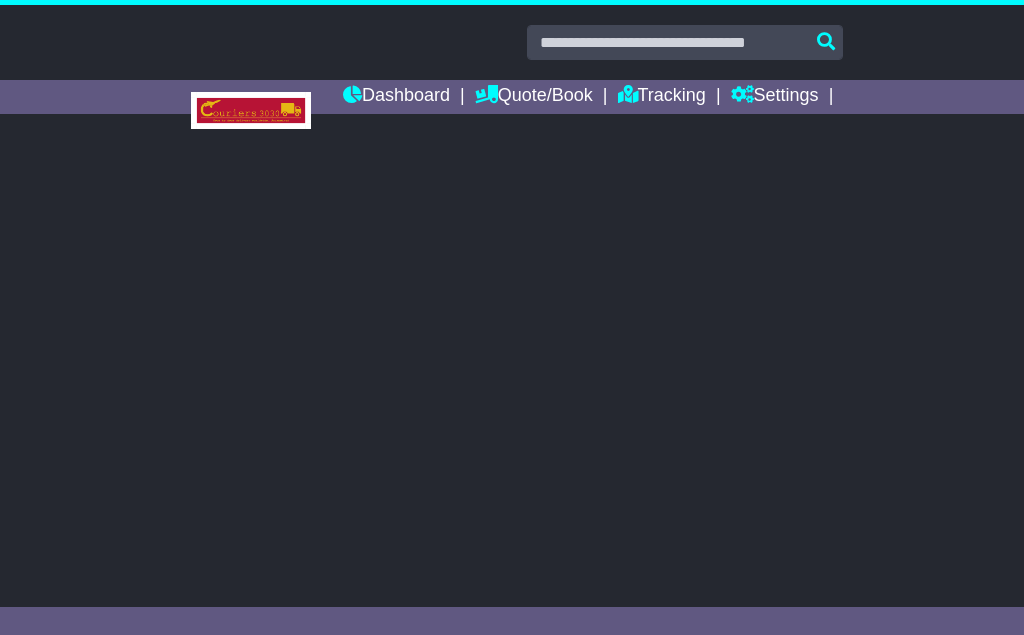 scroll, scrollTop: 0, scrollLeft: 0, axis: both 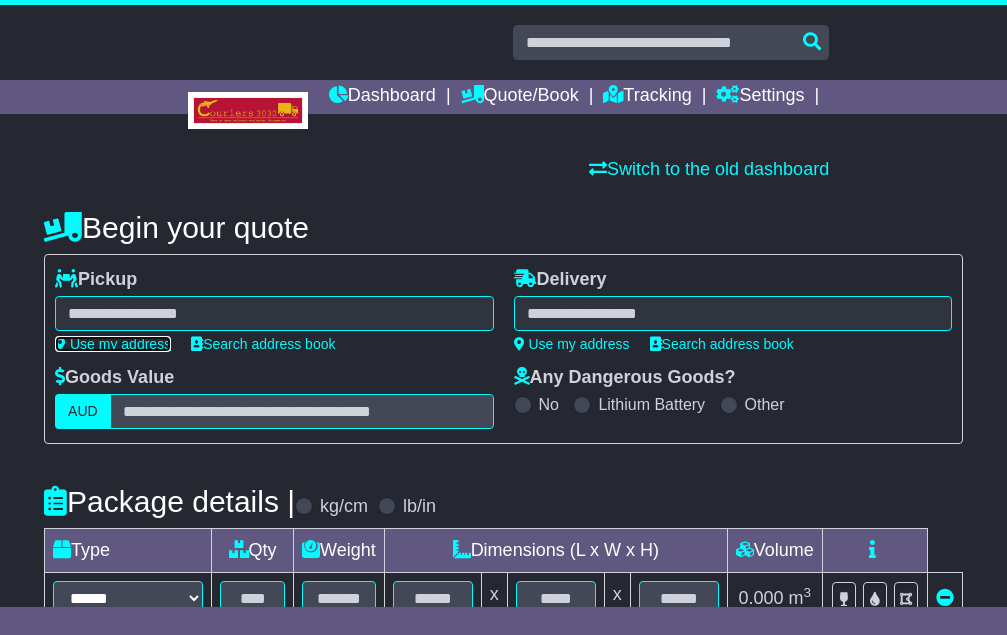 click on "Use my address" at bounding box center [113, 344] 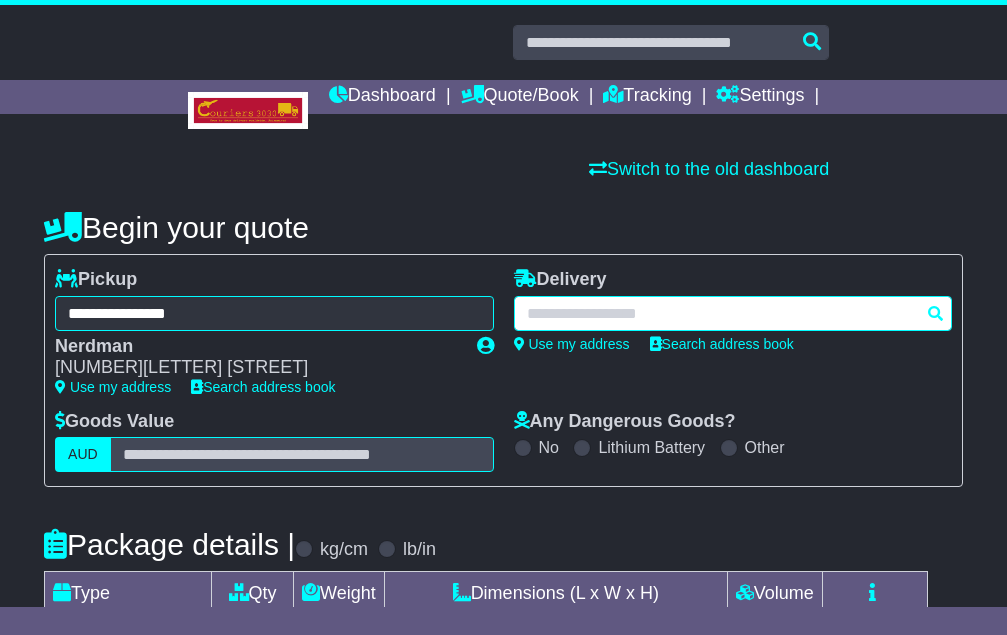 click at bounding box center [733, 313] 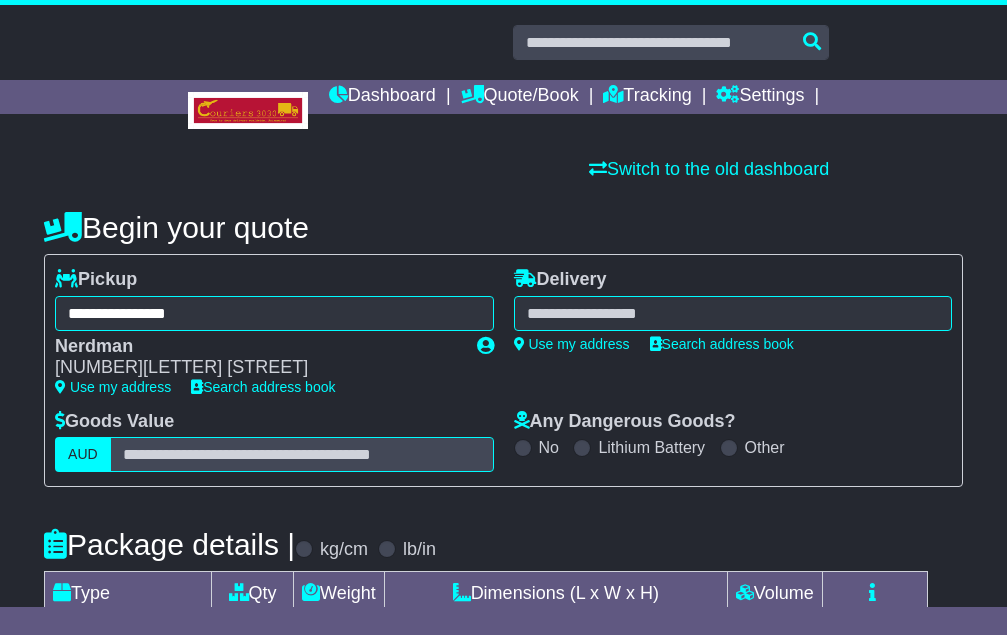 click on "**** 3095 ELTHAM 3095 ELTHAM NORTH 3095 RESEARCH 3095" at bounding box center (733, 313) 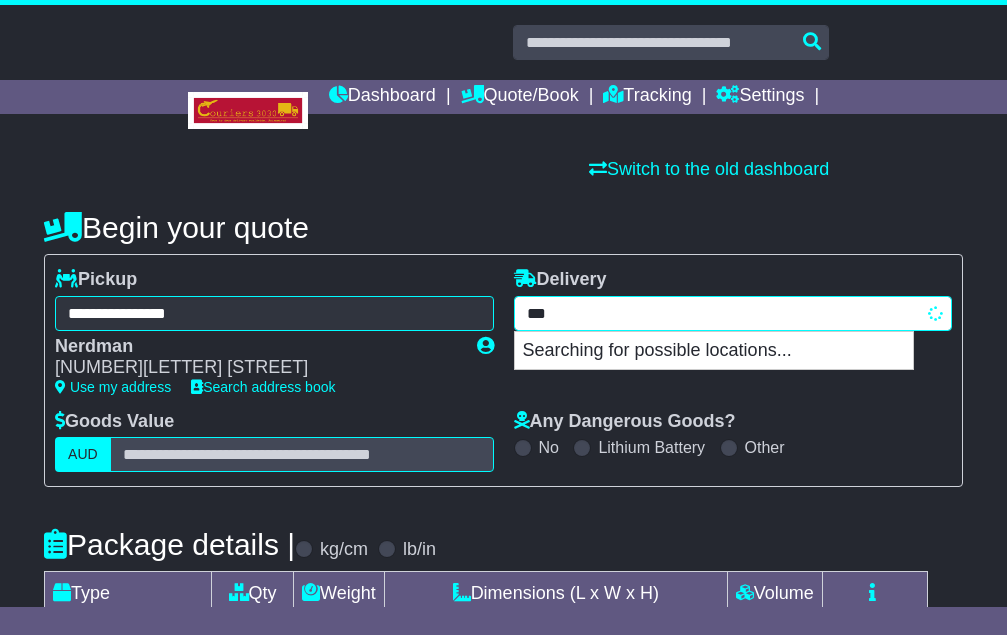 type on "****" 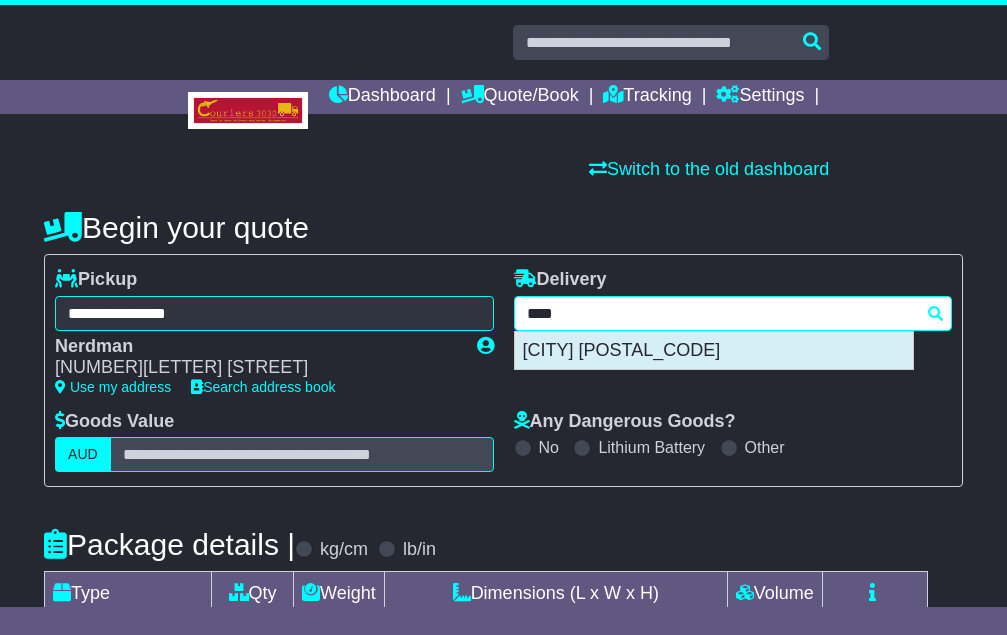 click on "[CITY] [POSTCODE]" at bounding box center (714, 351) 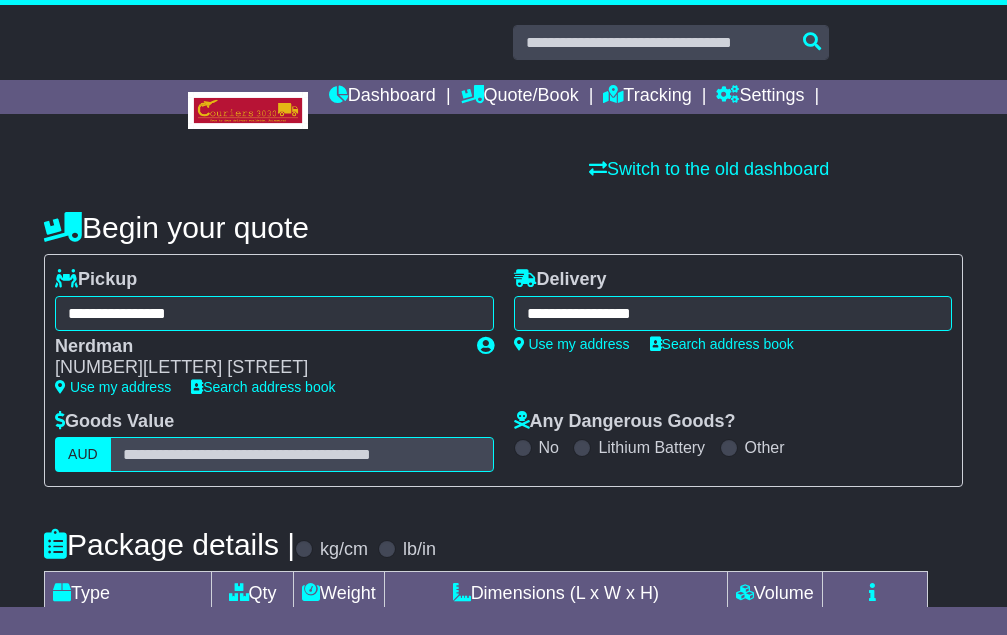 type on "**********" 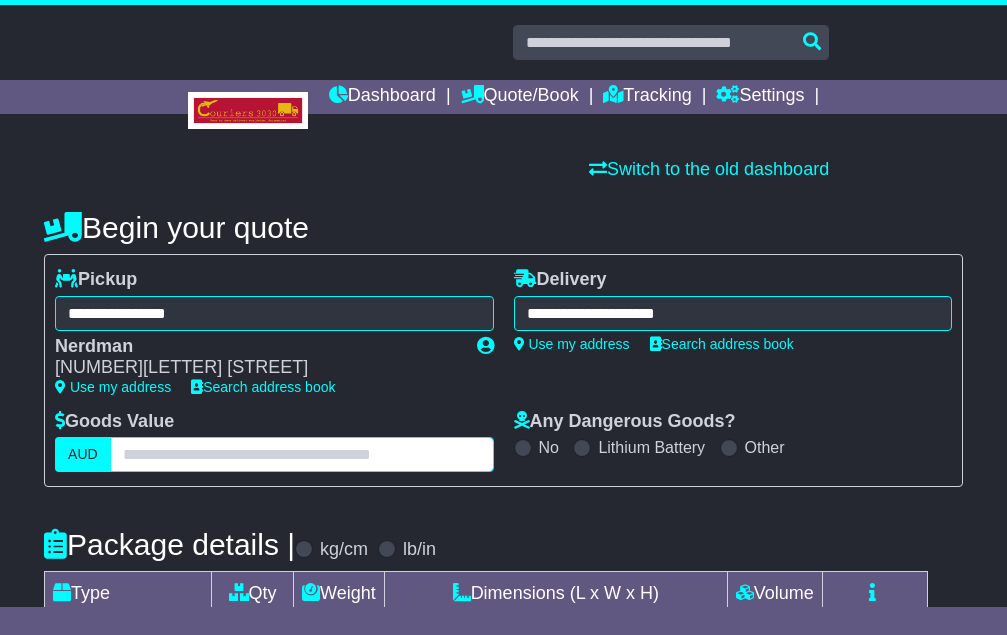 click at bounding box center [302, 454] 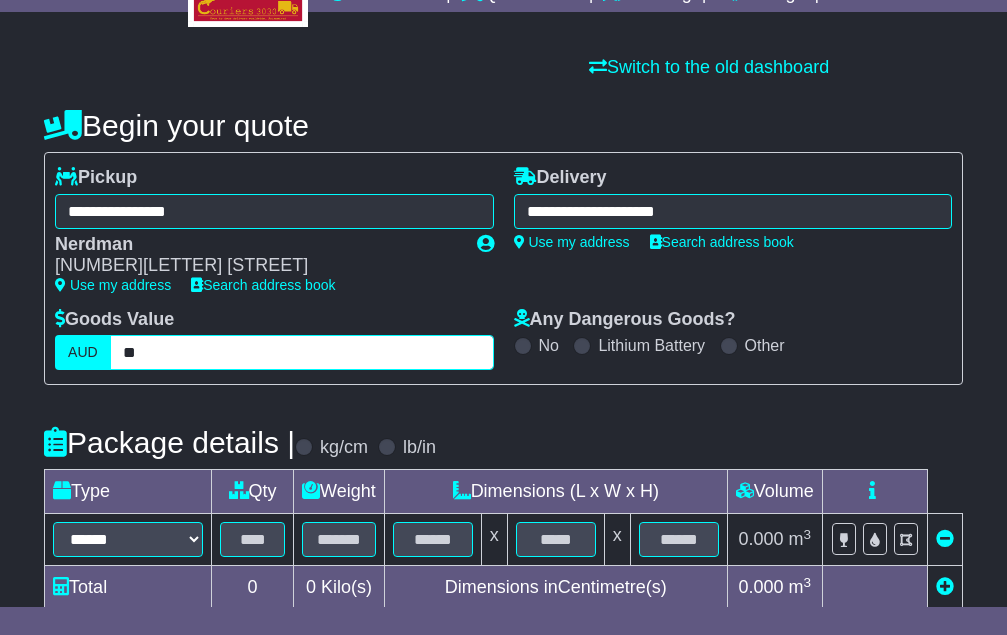 scroll, scrollTop: 200, scrollLeft: 0, axis: vertical 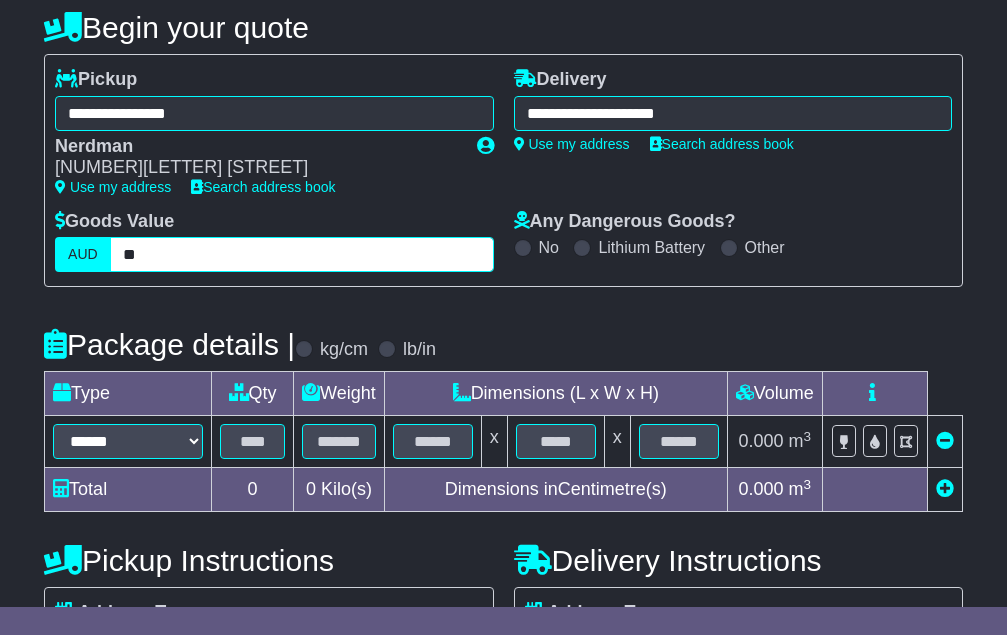 type on "**" 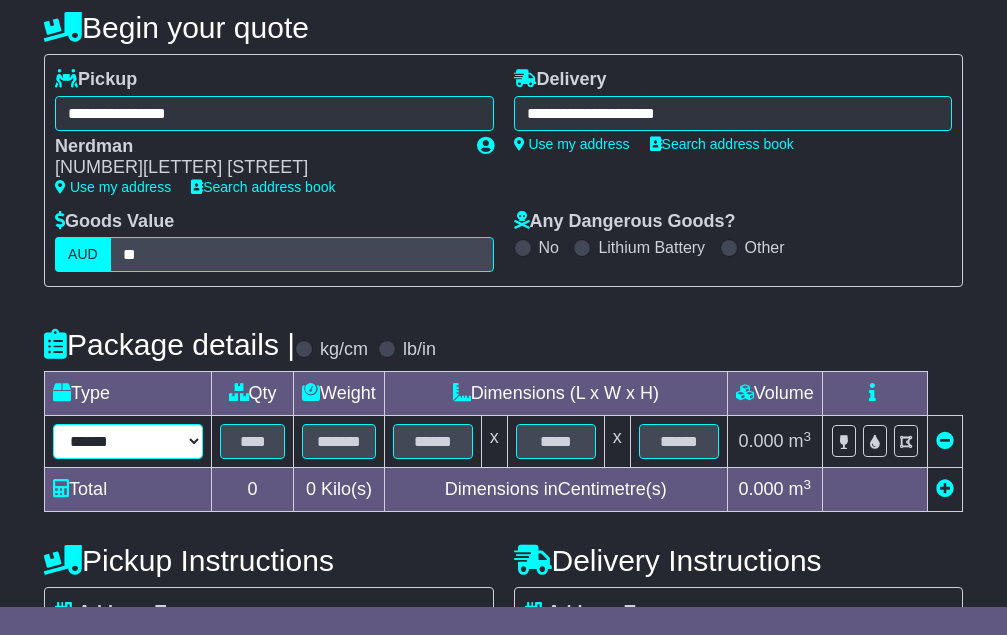 click on "****** ****** *** ******** ***** **** **** ****** *** *******" at bounding box center (128, 441) 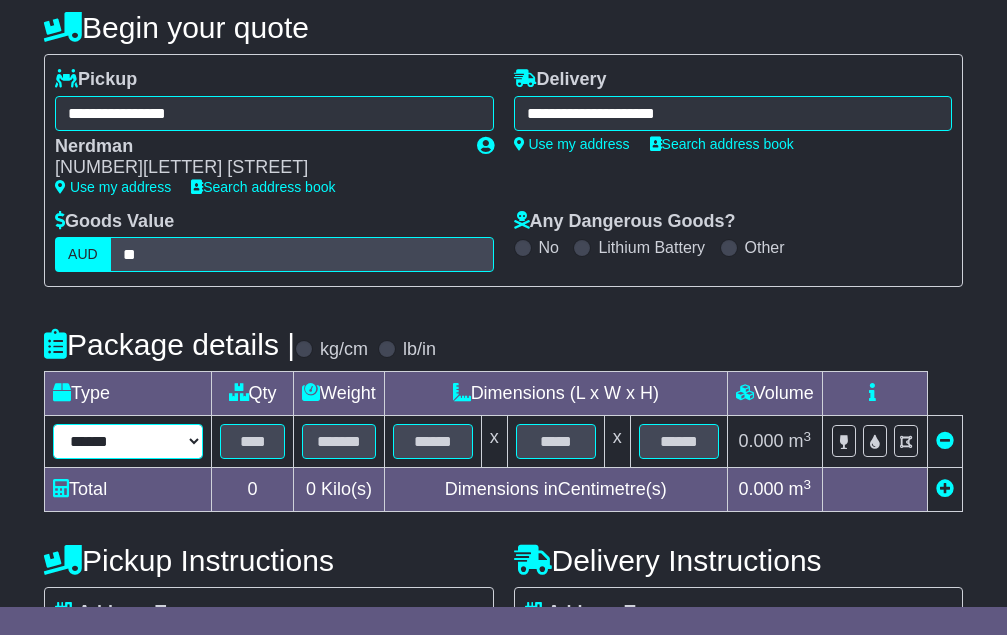 click on "****** ****** *** ******** ***** **** **** ****** *** *******" at bounding box center (128, 441) 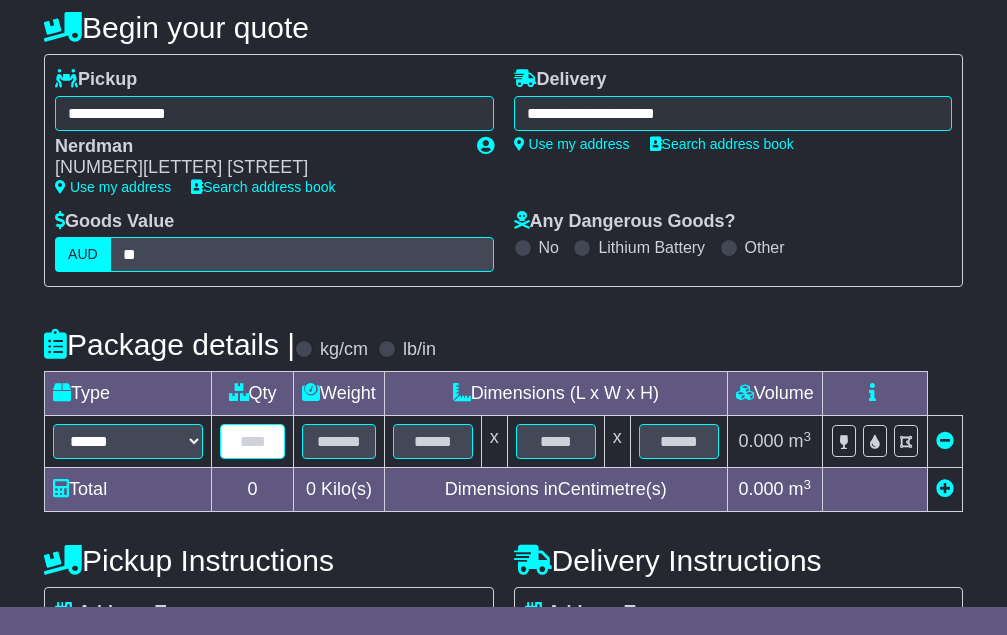 click at bounding box center [252, 441] 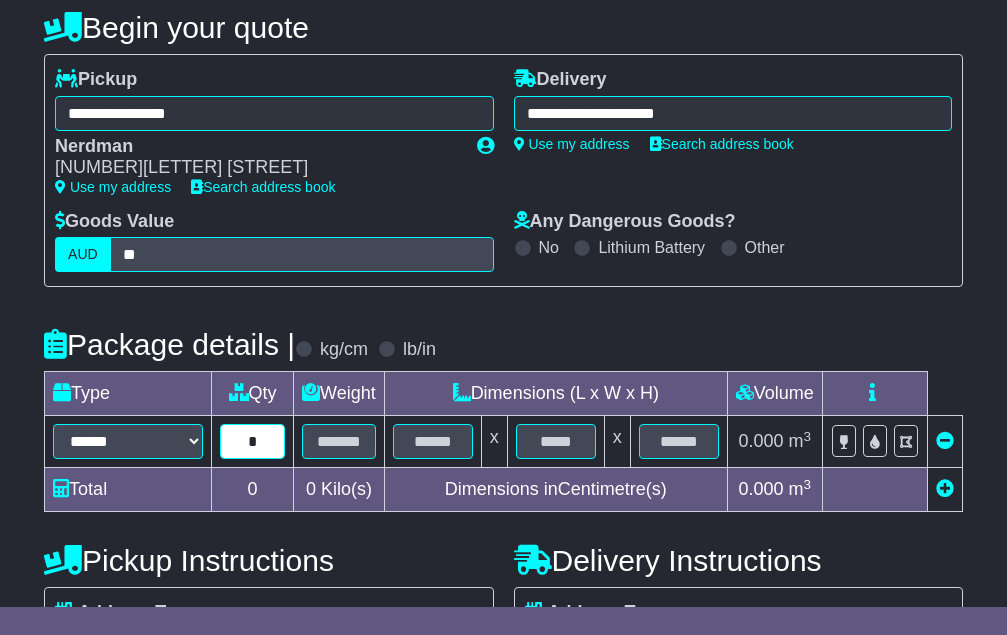 type on "*" 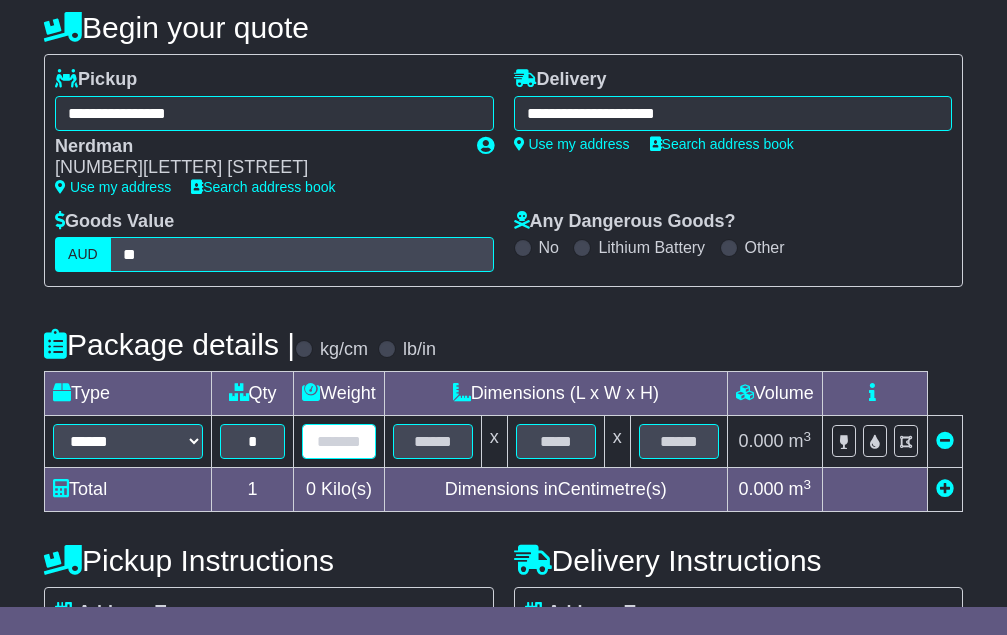 click at bounding box center [339, 441] 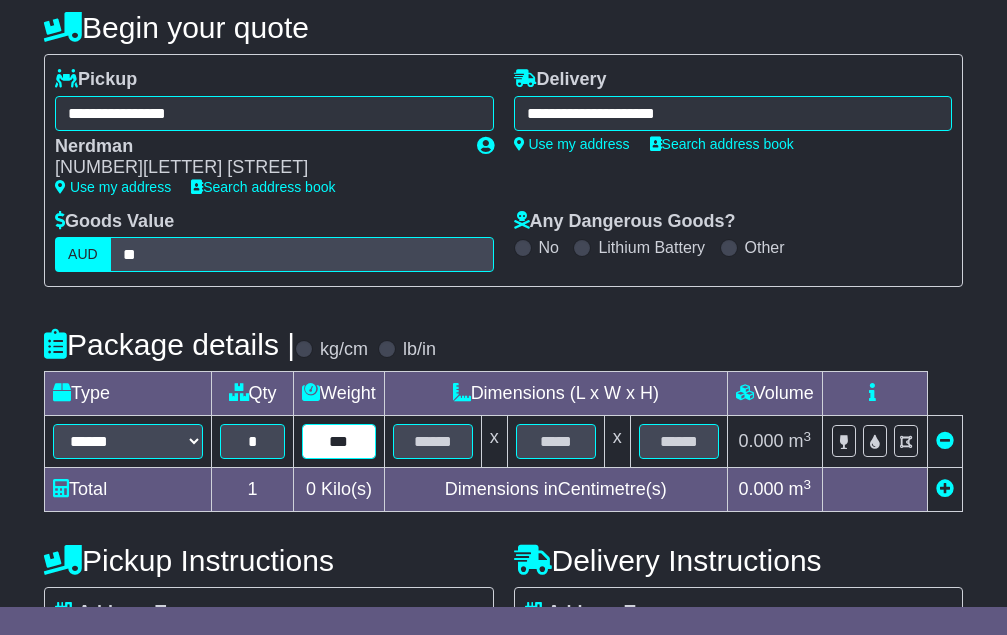 type on "***" 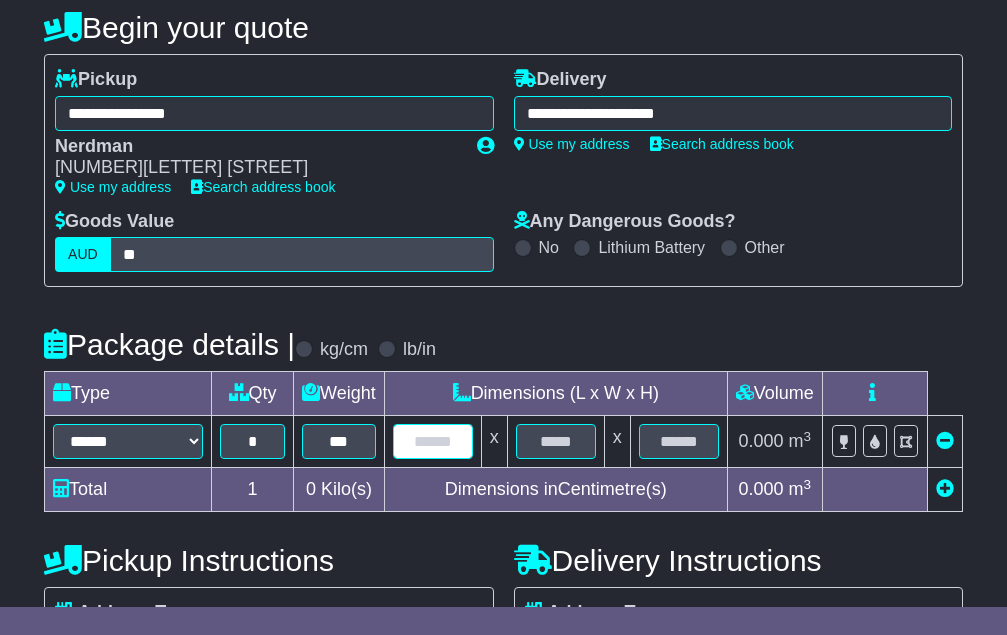 click at bounding box center (433, 441) 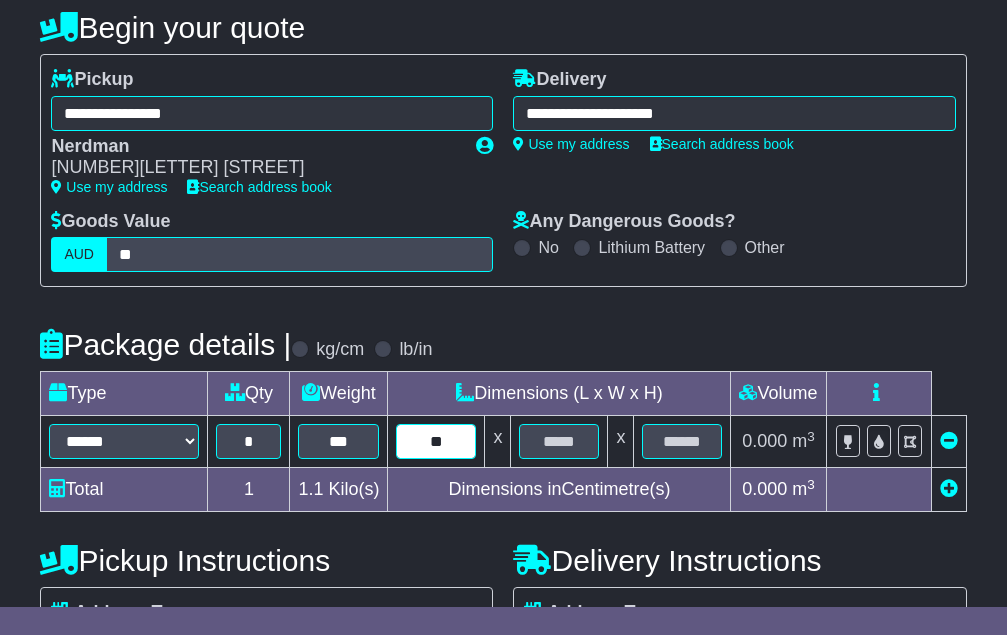 type on "**" 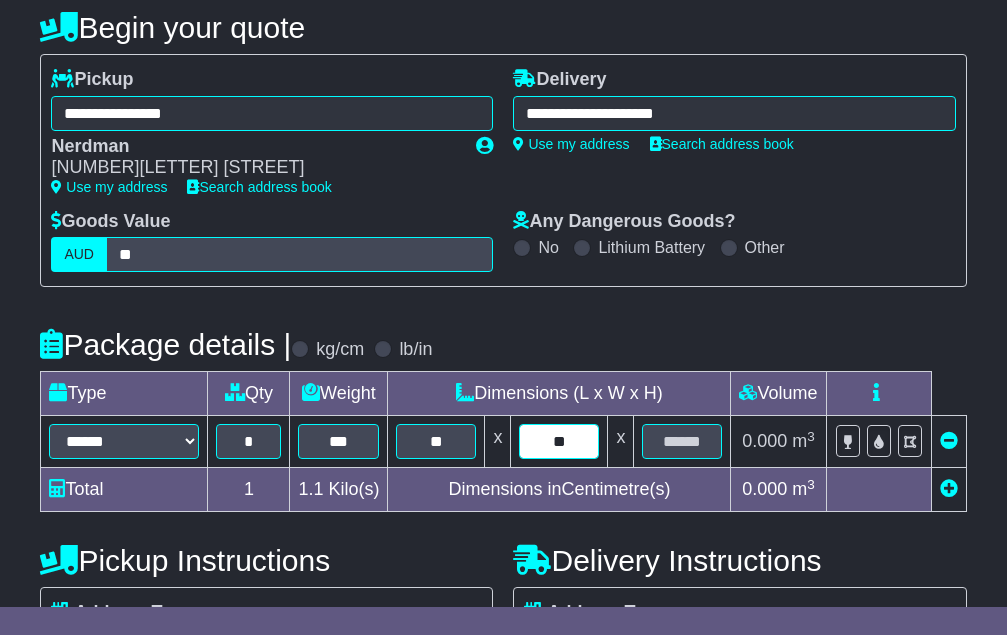 type on "**" 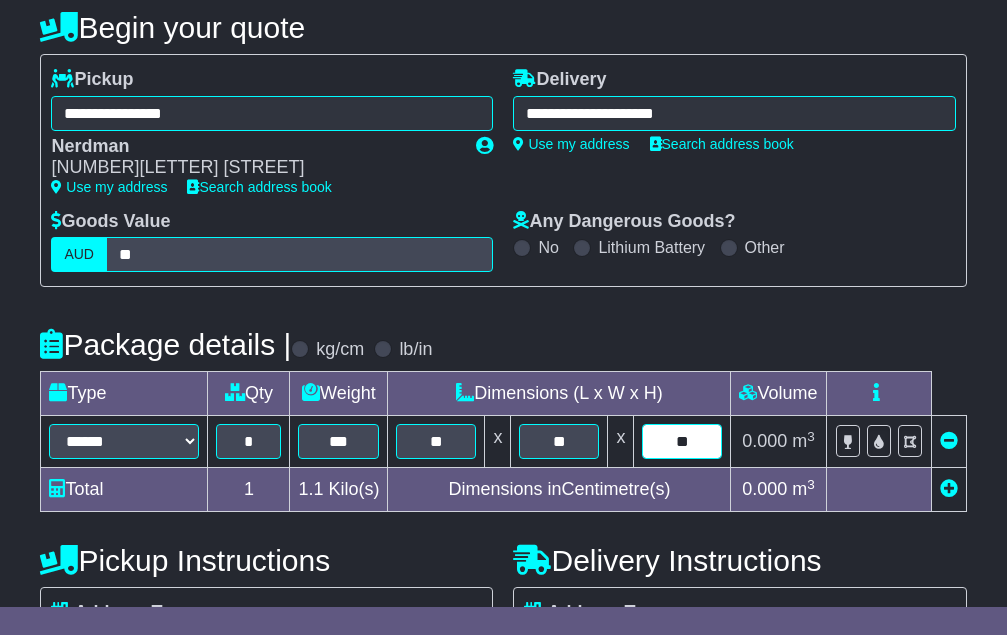 type on "**" 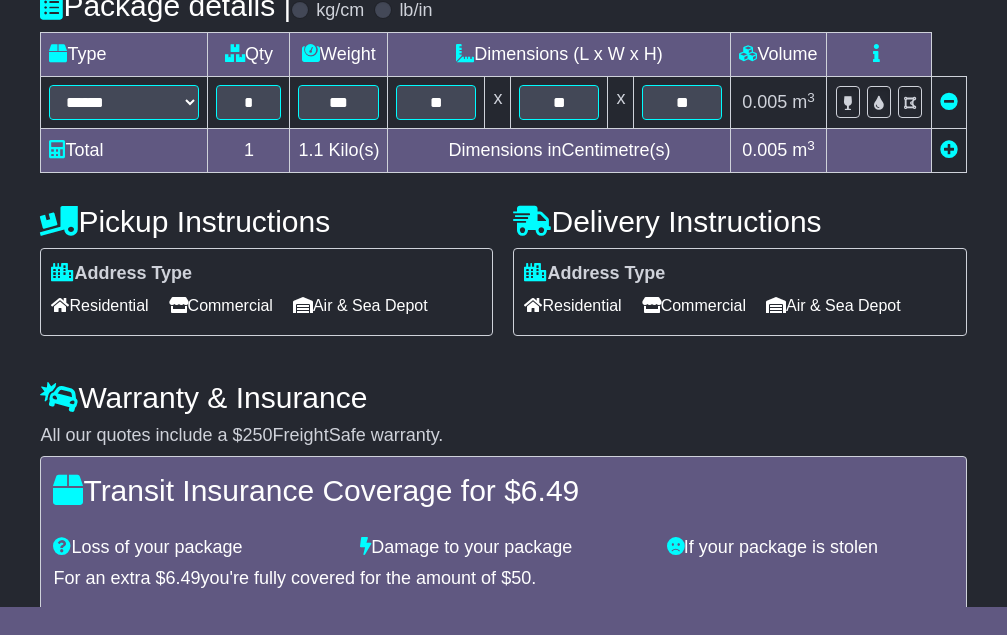 scroll, scrollTop: 517, scrollLeft: 0, axis: vertical 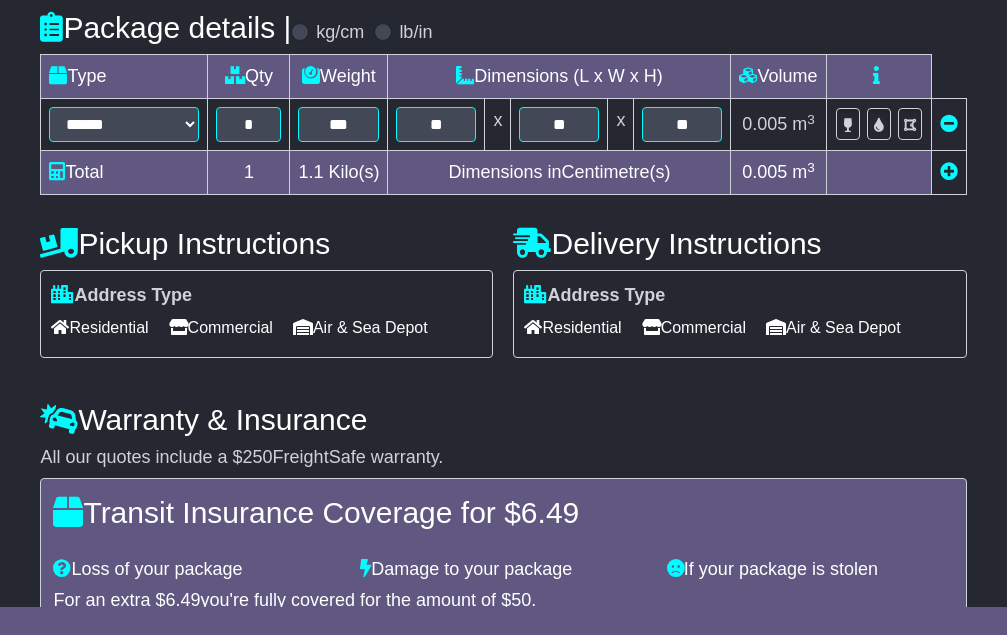 click on "Residential" at bounding box center [99, 327] 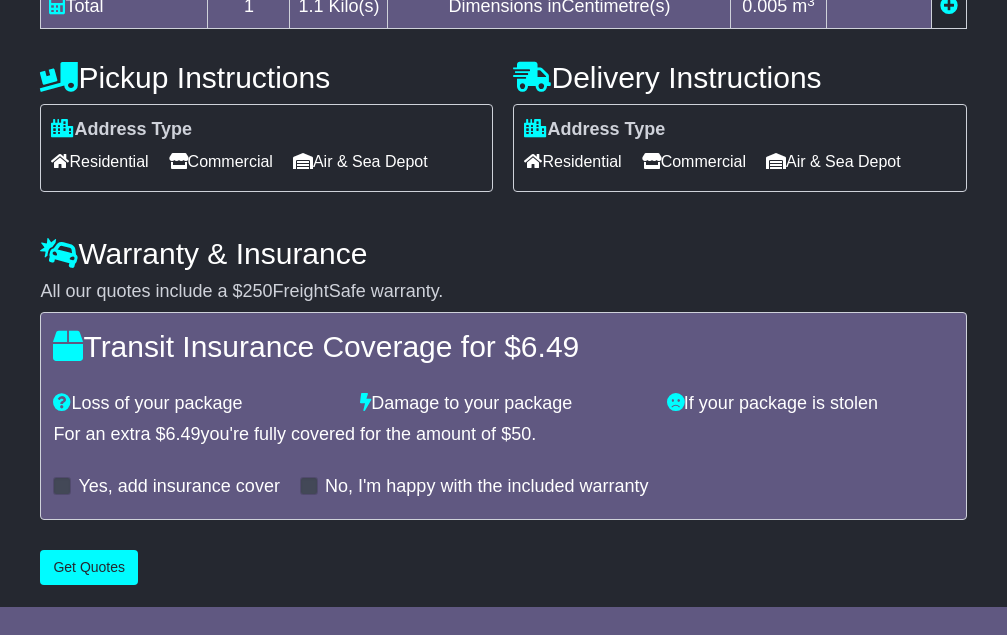 scroll, scrollTop: 719, scrollLeft: 0, axis: vertical 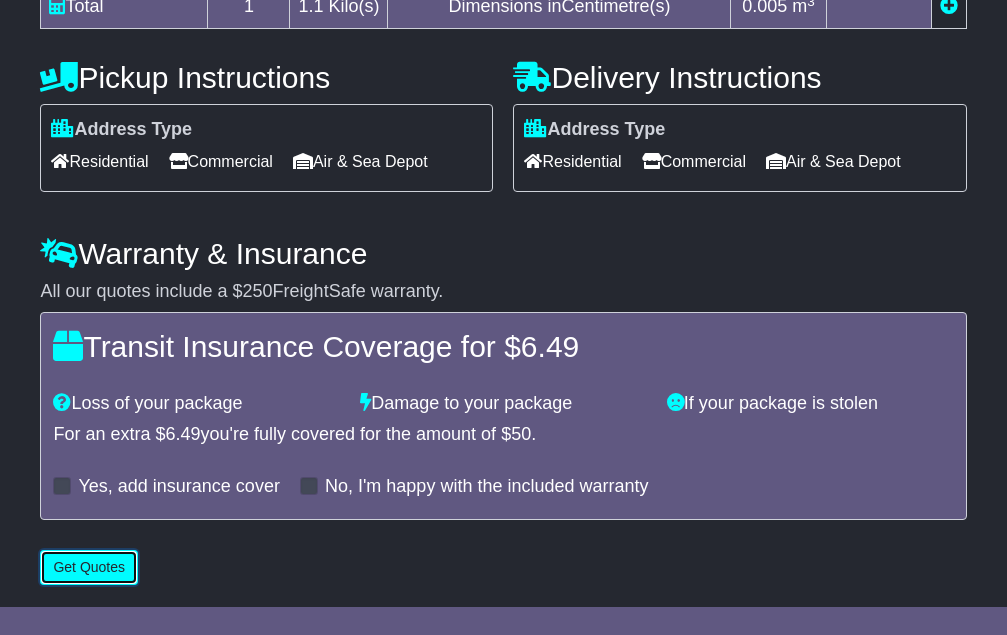 click on "Get Quotes" at bounding box center [89, 567] 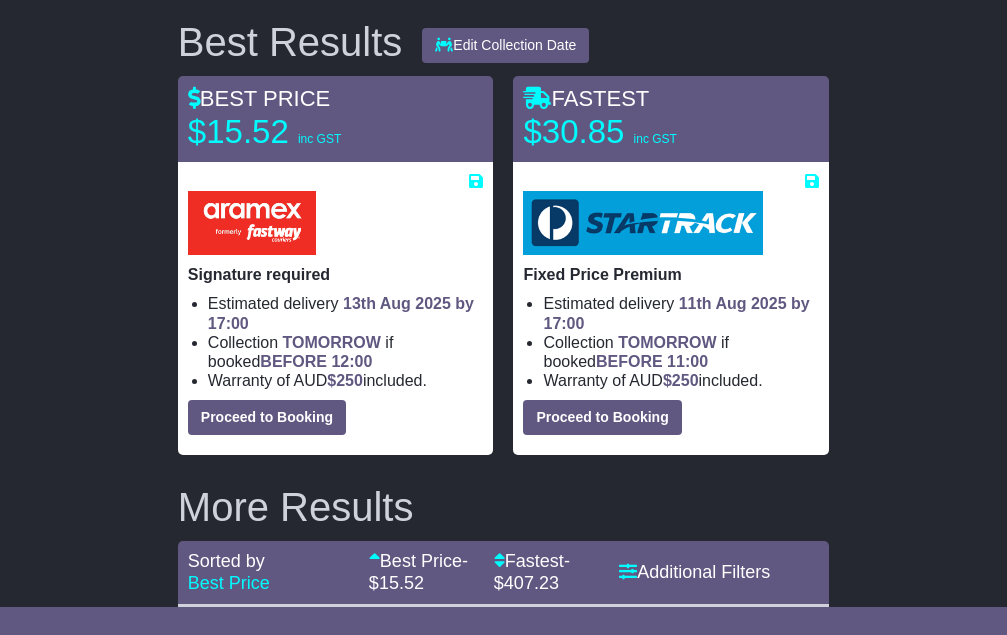 scroll, scrollTop: 333, scrollLeft: 0, axis: vertical 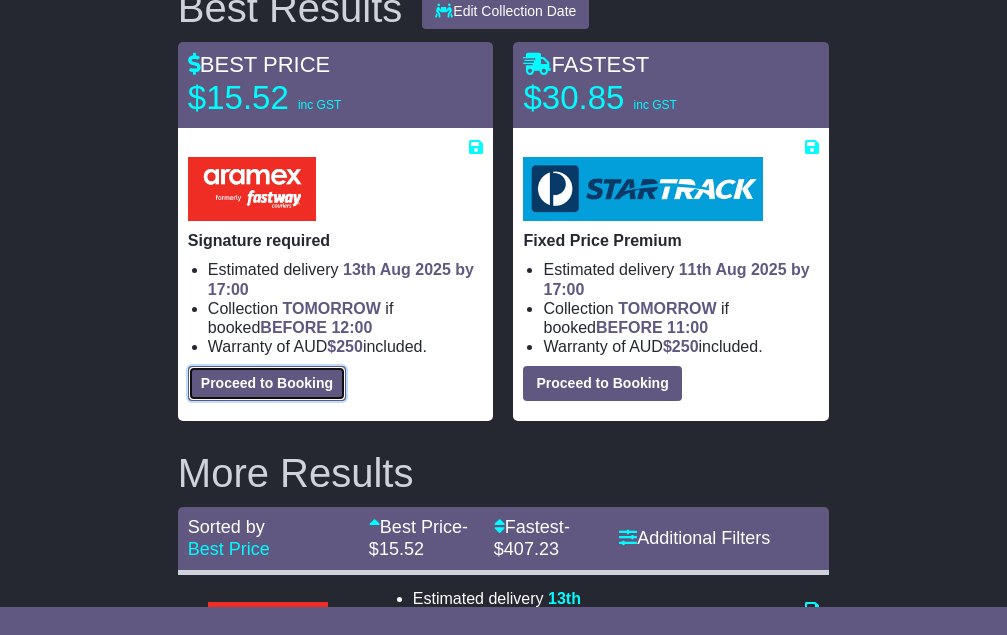 click on "Proceed to Booking" at bounding box center [267, 383] 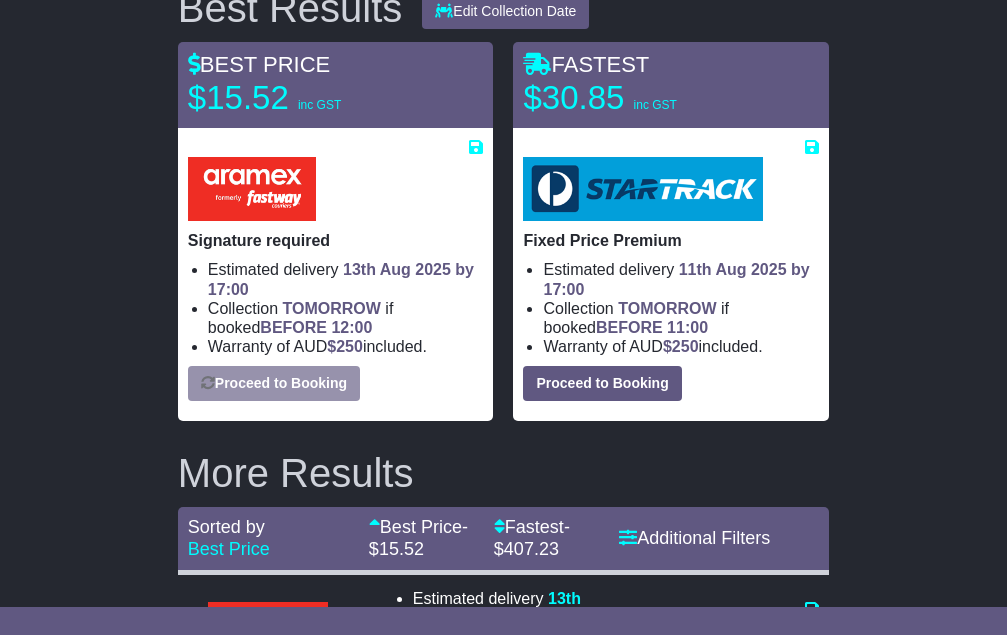 select on "**********" 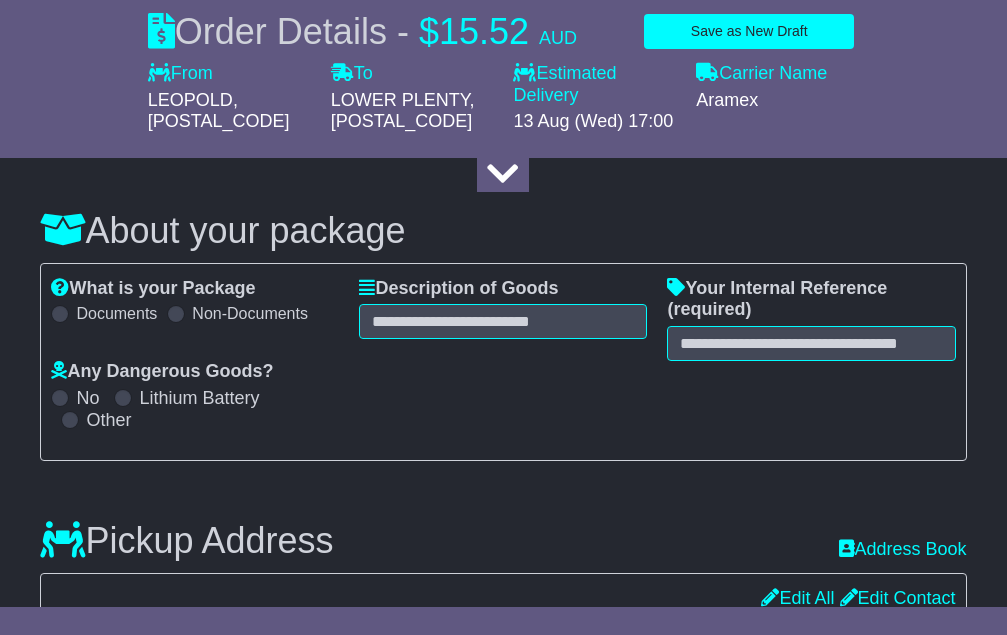 scroll, scrollTop: 133, scrollLeft: 0, axis: vertical 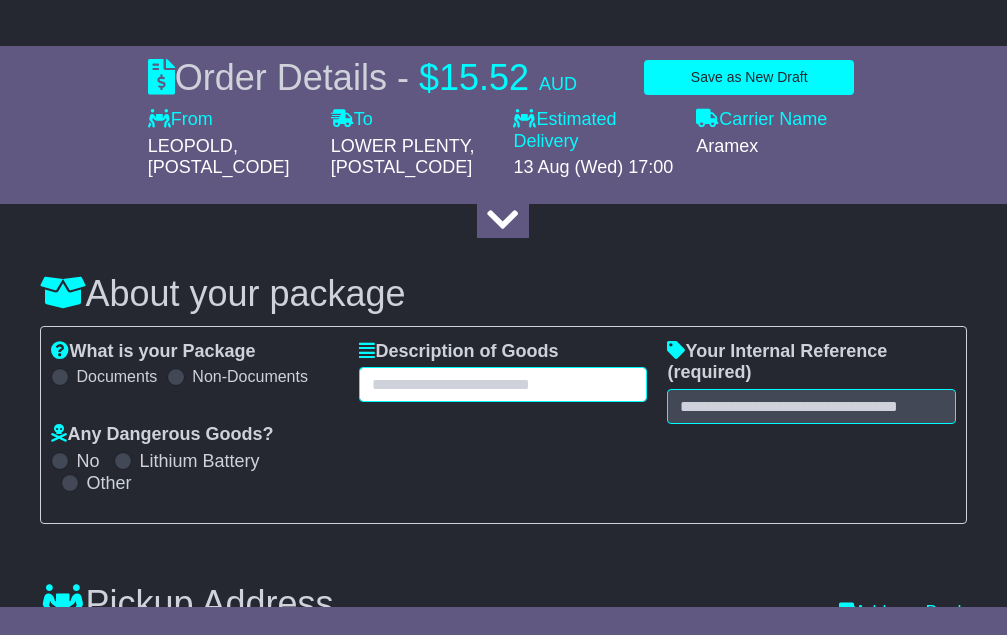 click at bounding box center [503, 384] 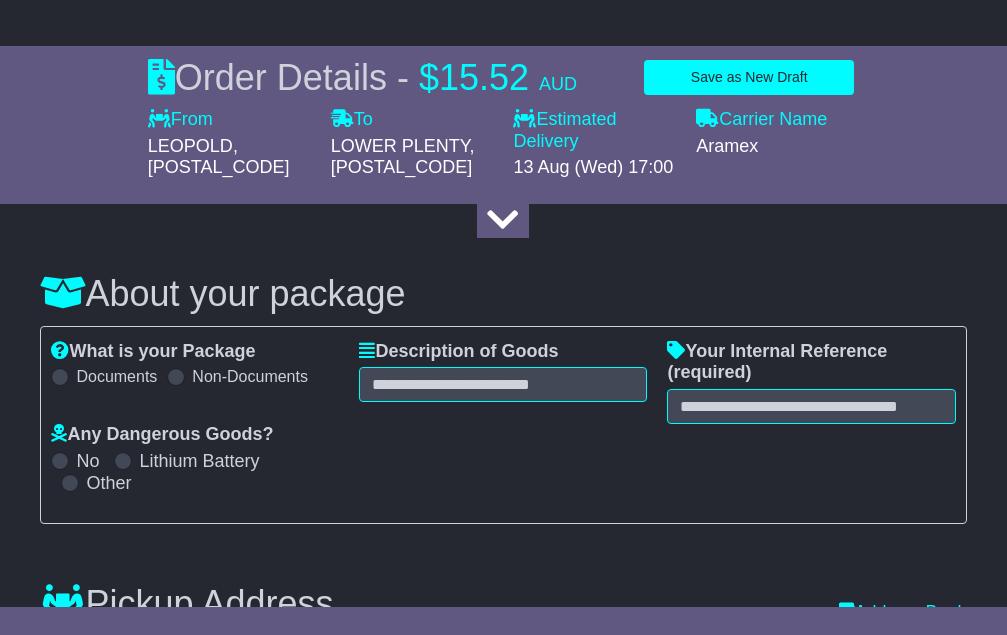 click at bounding box center (123, 461) 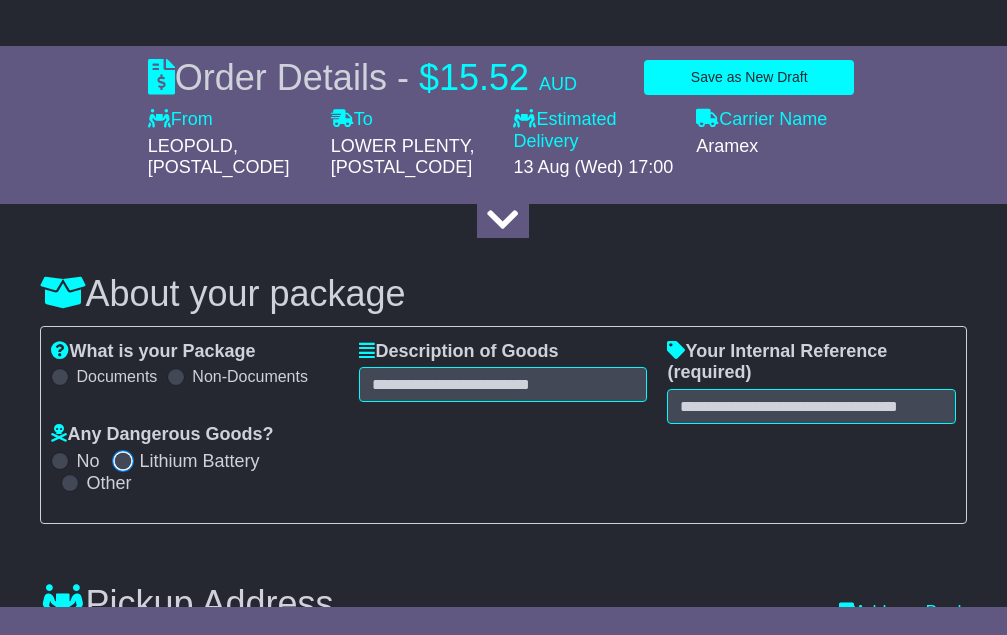 select on "**********" 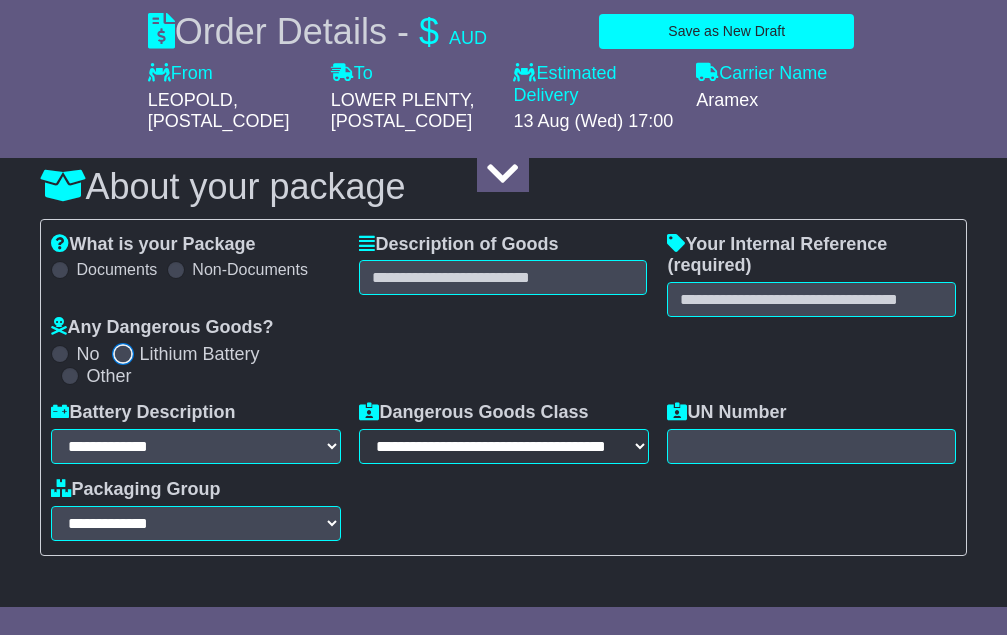 scroll, scrollTop: 333, scrollLeft: 0, axis: vertical 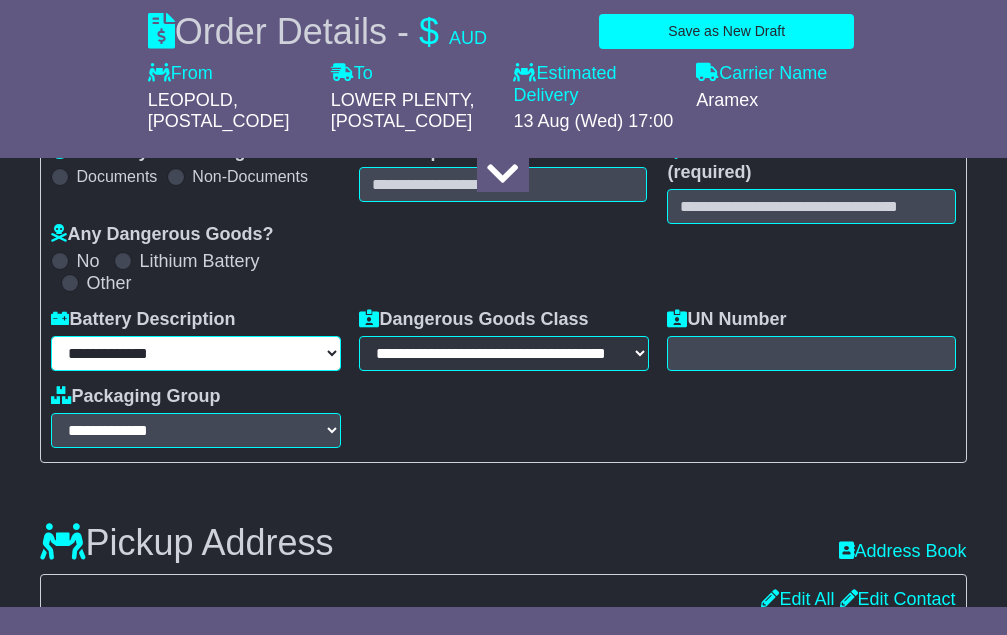 click on "**********" at bounding box center (196, 353) 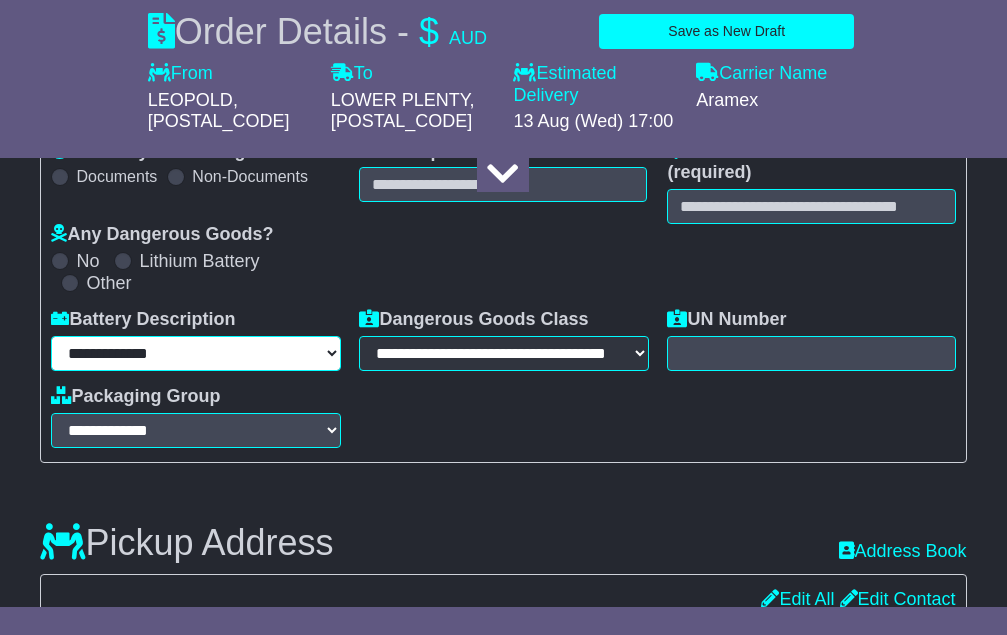 select on "*******" 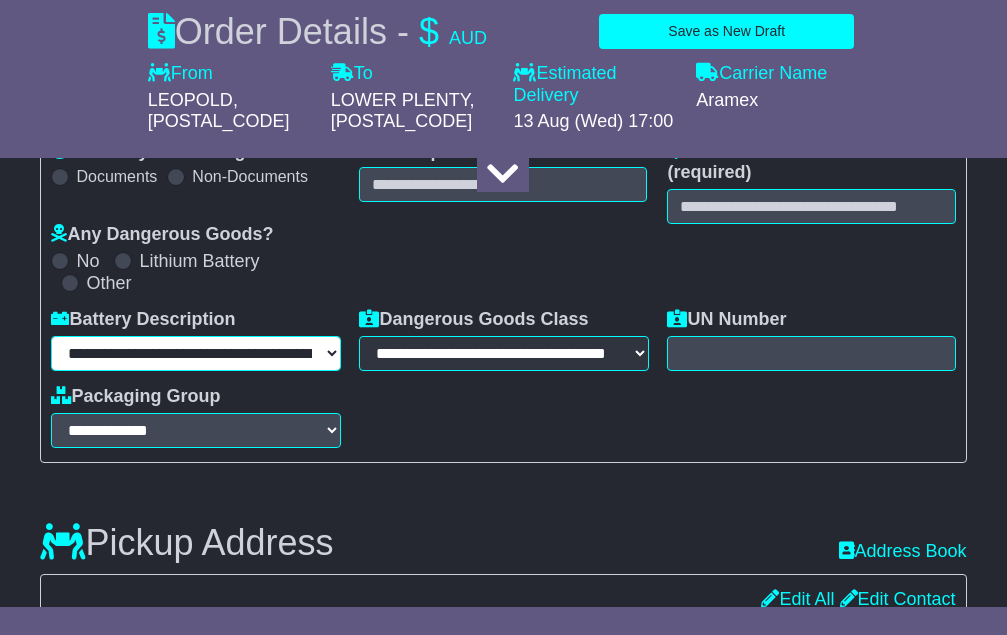 click on "**********" at bounding box center [196, 353] 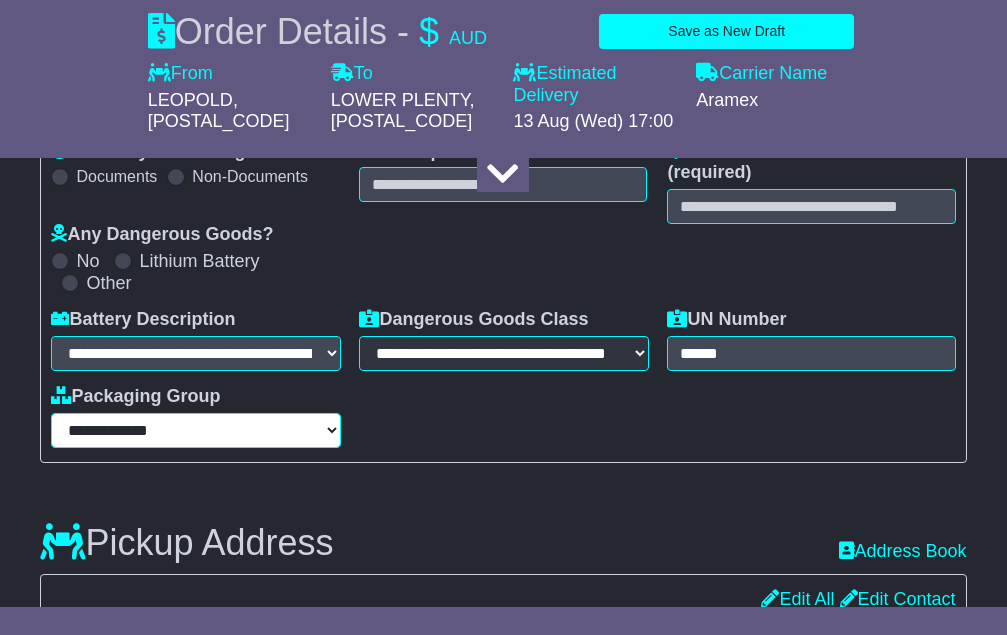 click on "**********" at bounding box center [196, 430] 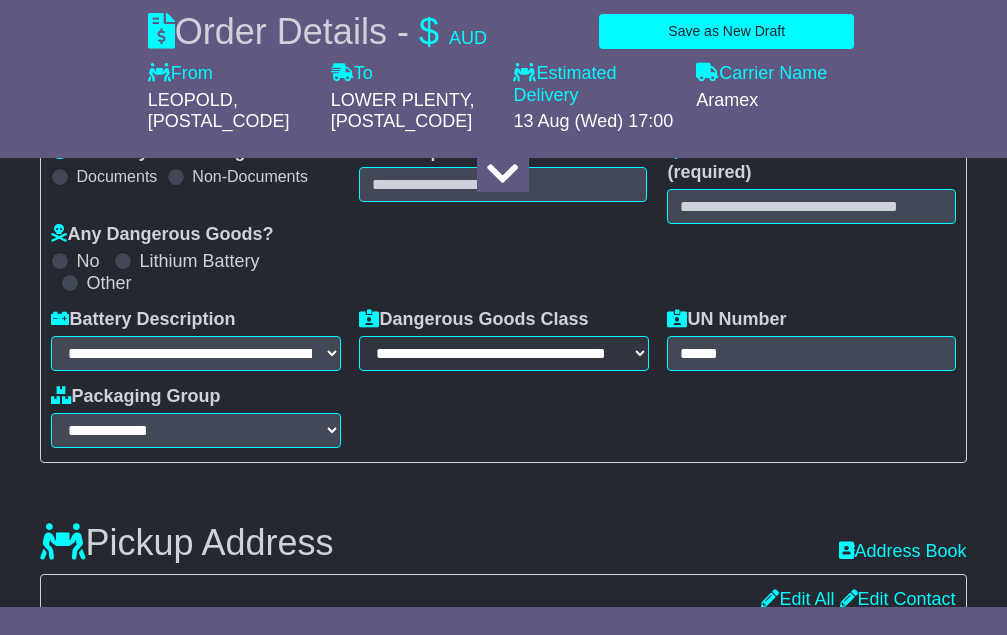 click on "Packaging Group" at bounding box center (135, 397) 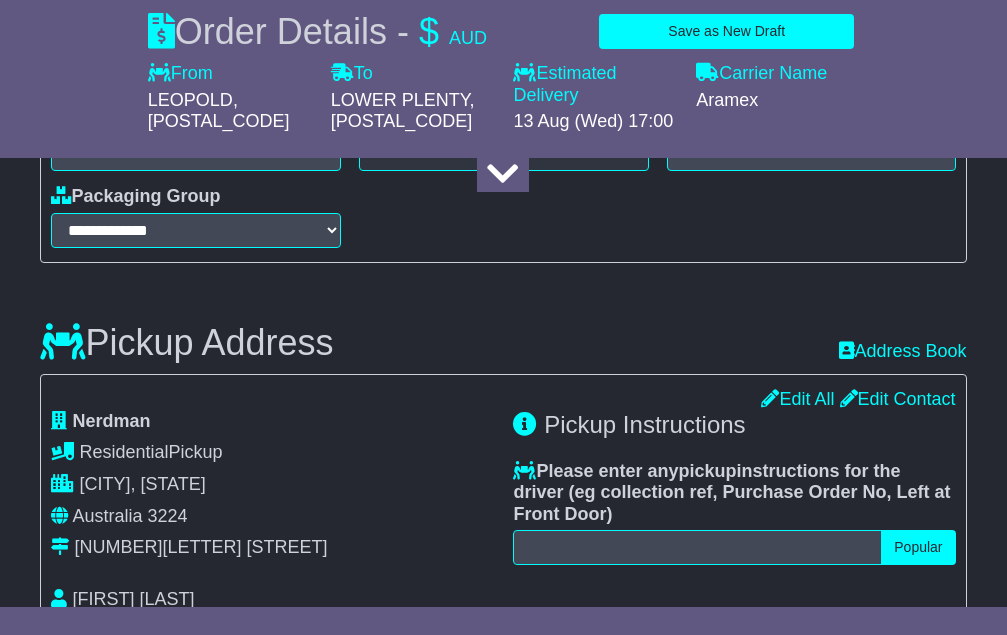 scroll, scrollTop: 467, scrollLeft: 0, axis: vertical 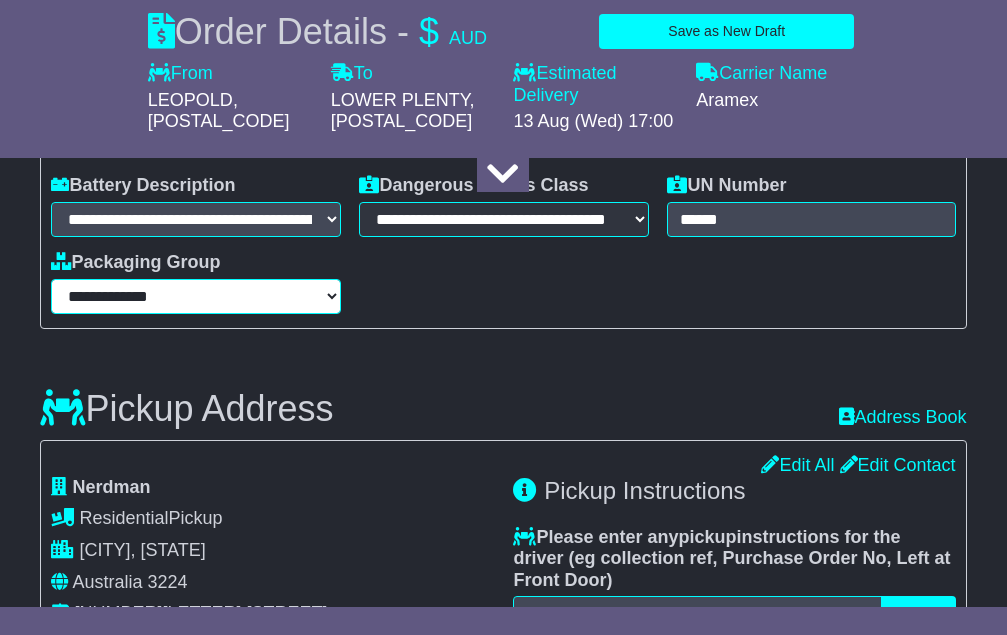click on "**********" at bounding box center [196, 296] 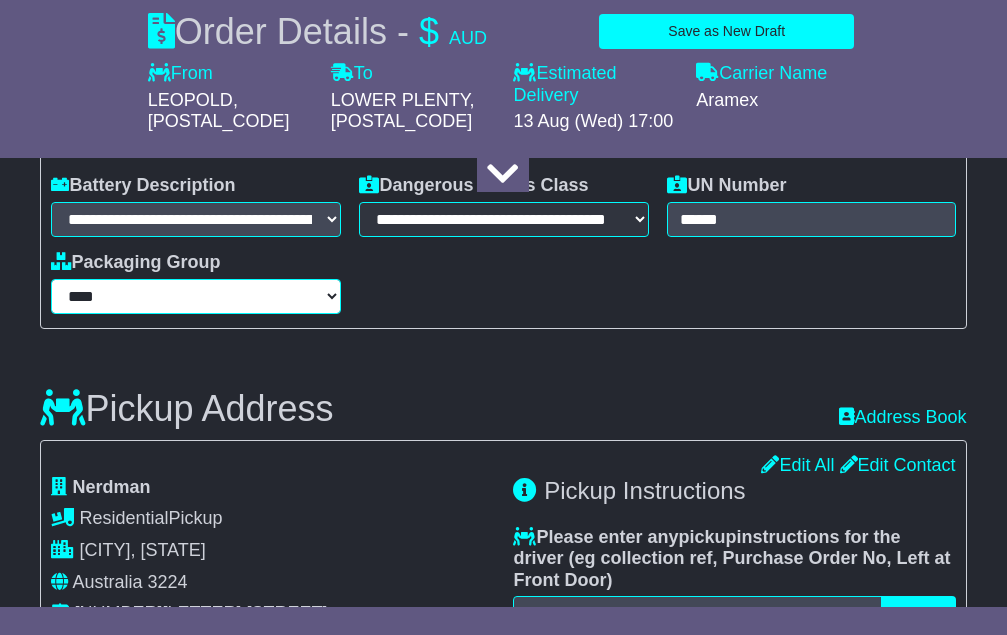 click on "**********" at bounding box center [196, 296] 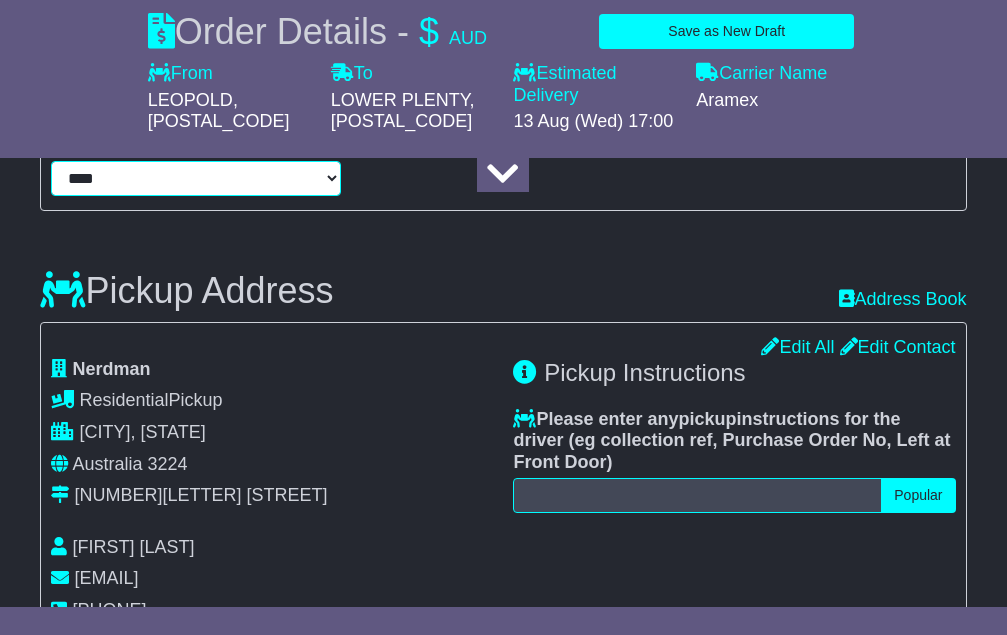 scroll, scrollTop: 667, scrollLeft: 0, axis: vertical 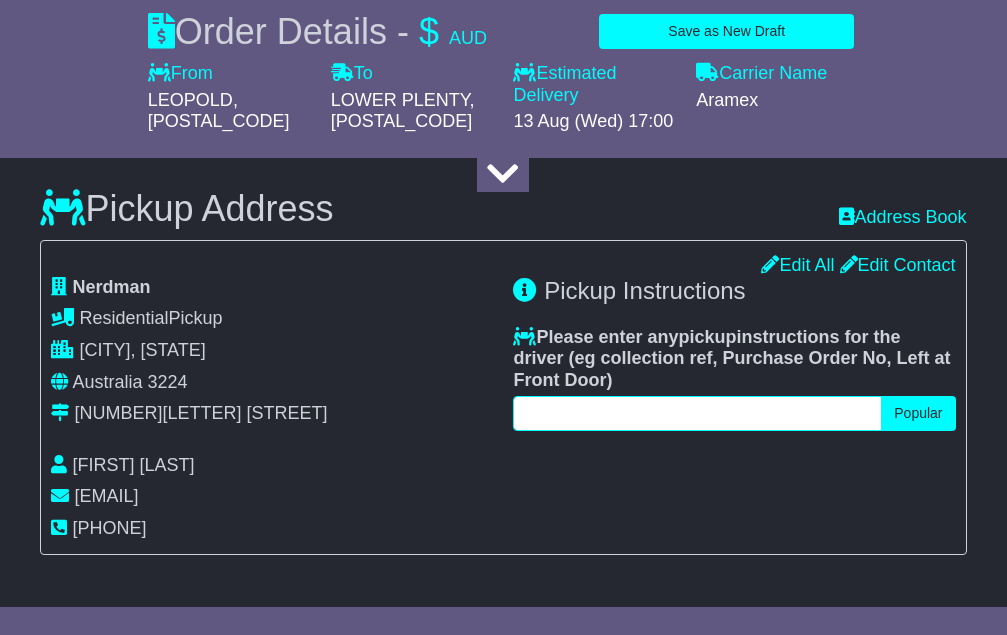 click at bounding box center [697, 413] 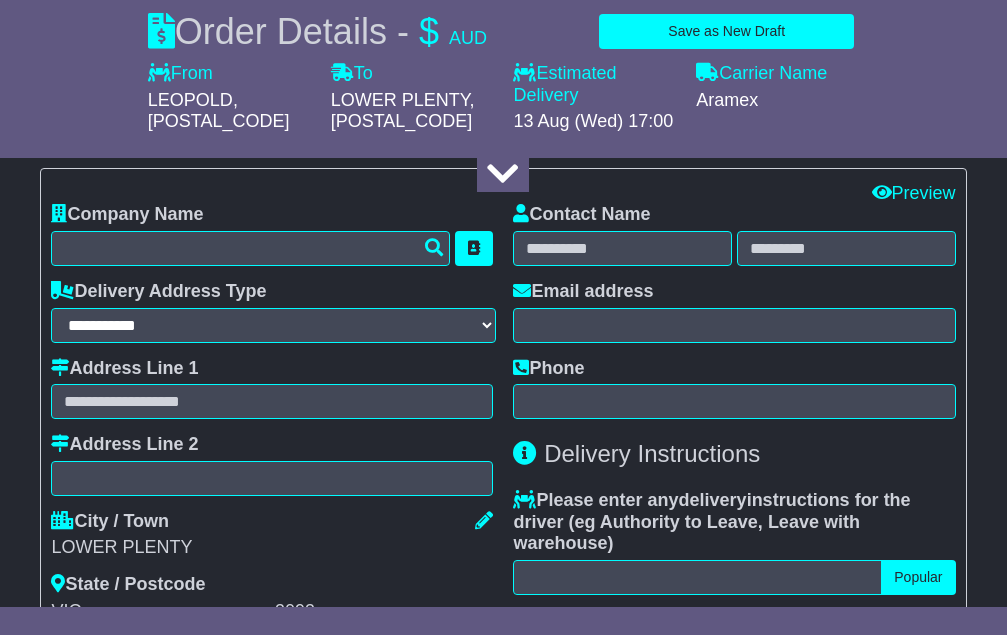 scroll, scrollTop: 1400, scrollLeft: 0, axis: vertical 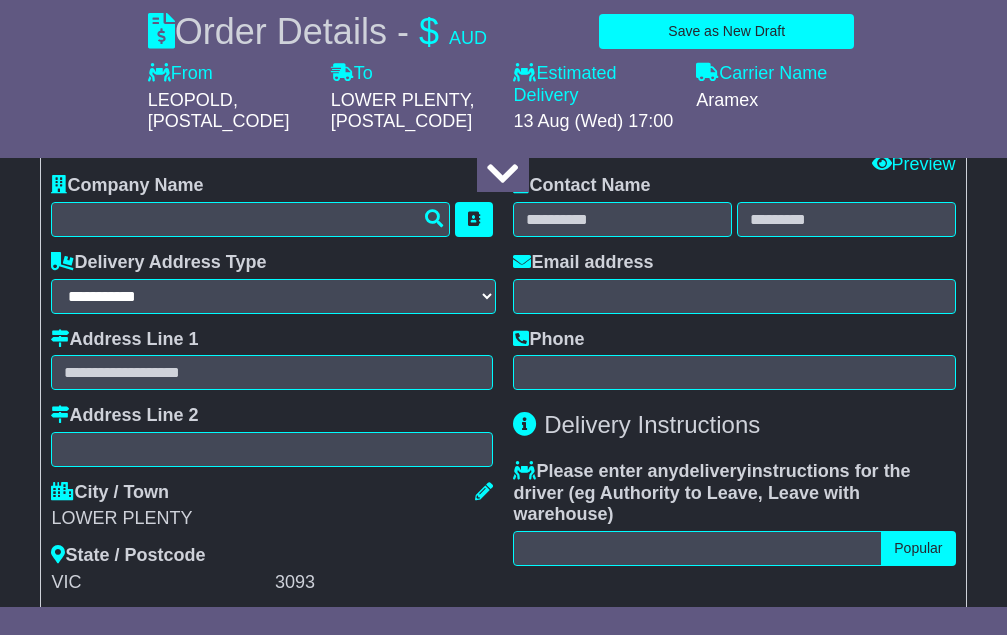 type on "**********" 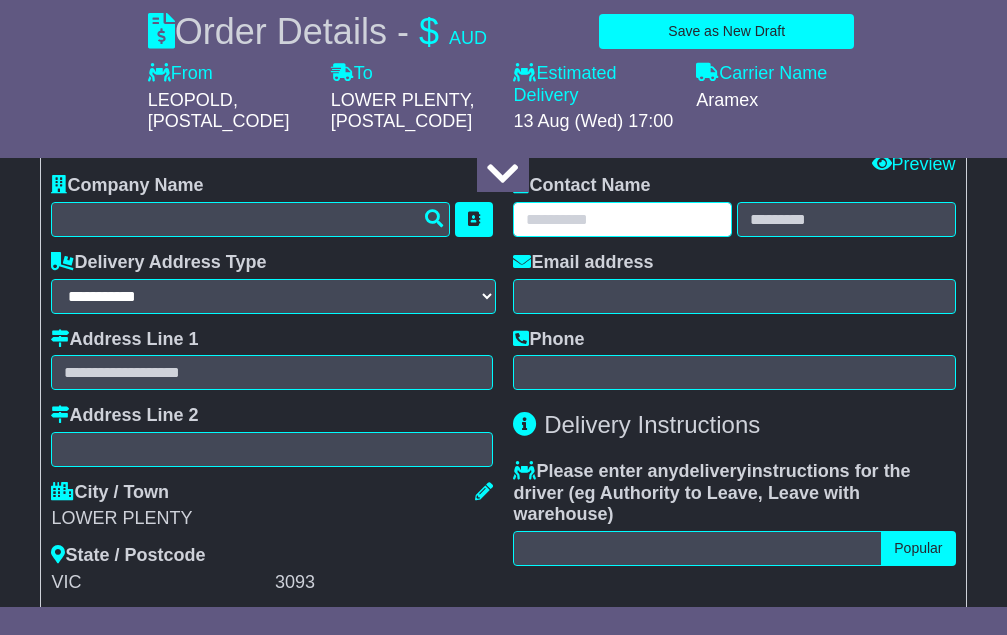 click at bounding box center (622, 219) 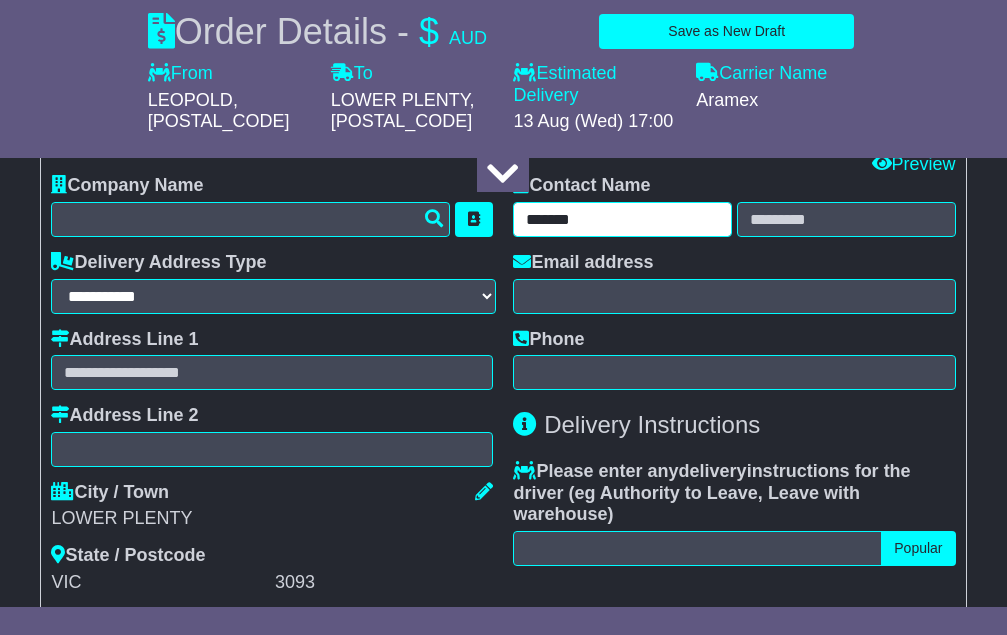 type on "*******" 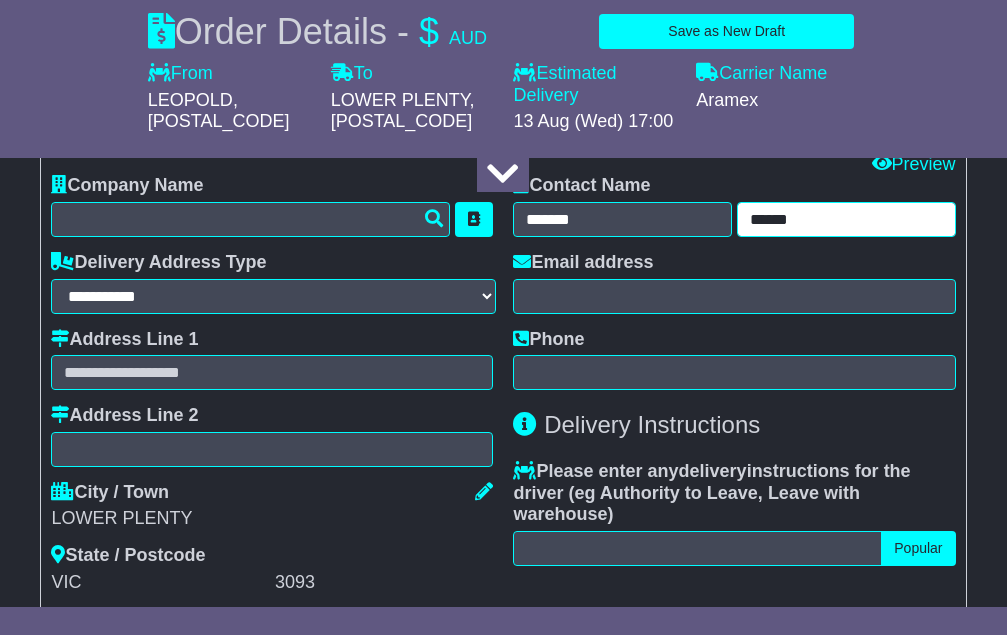 type on "******" 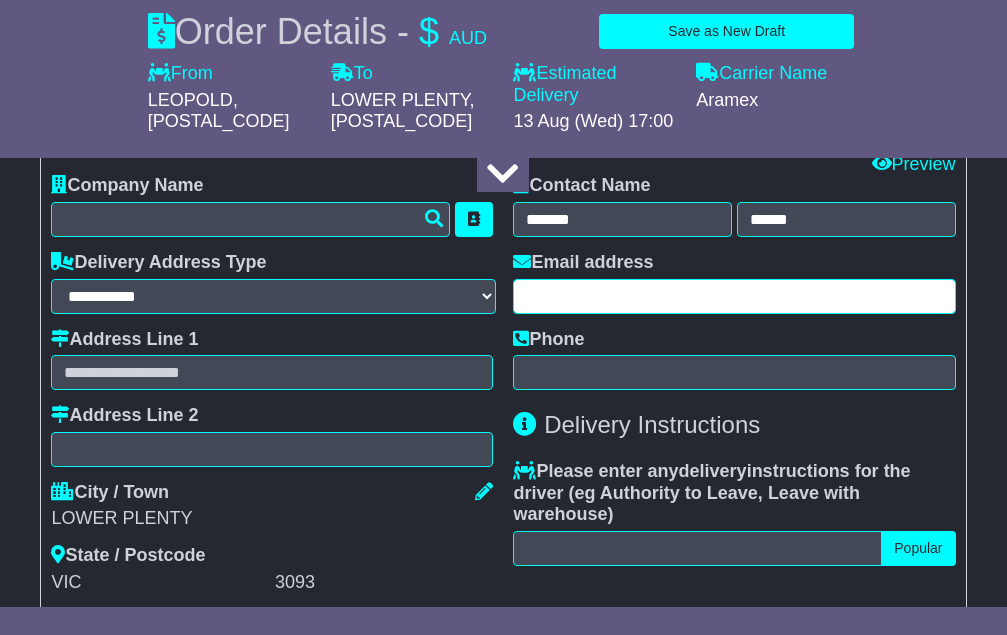 click at bounding box center [734, 296] 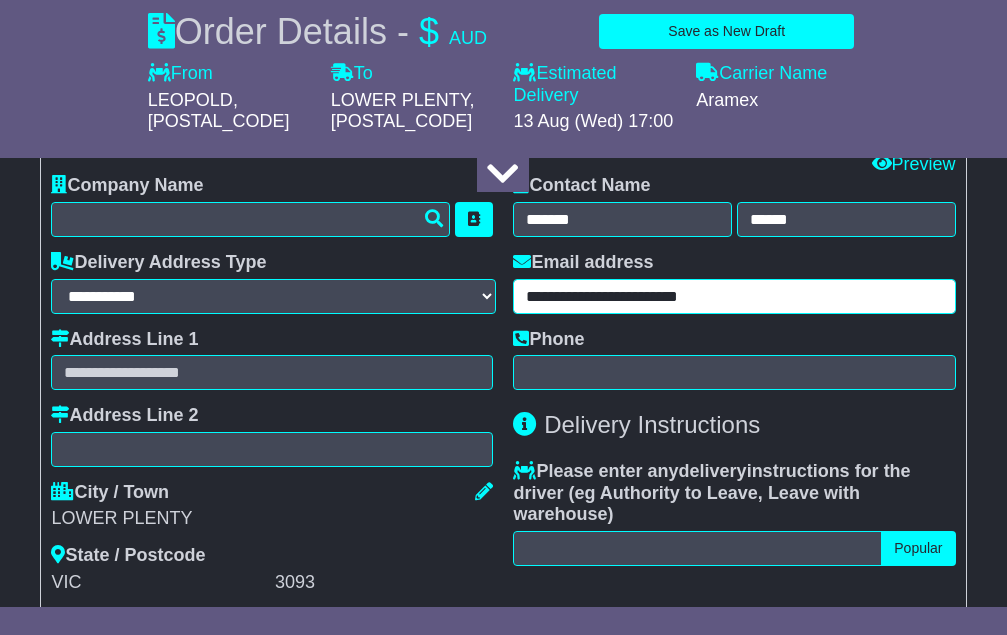 type on "**********" 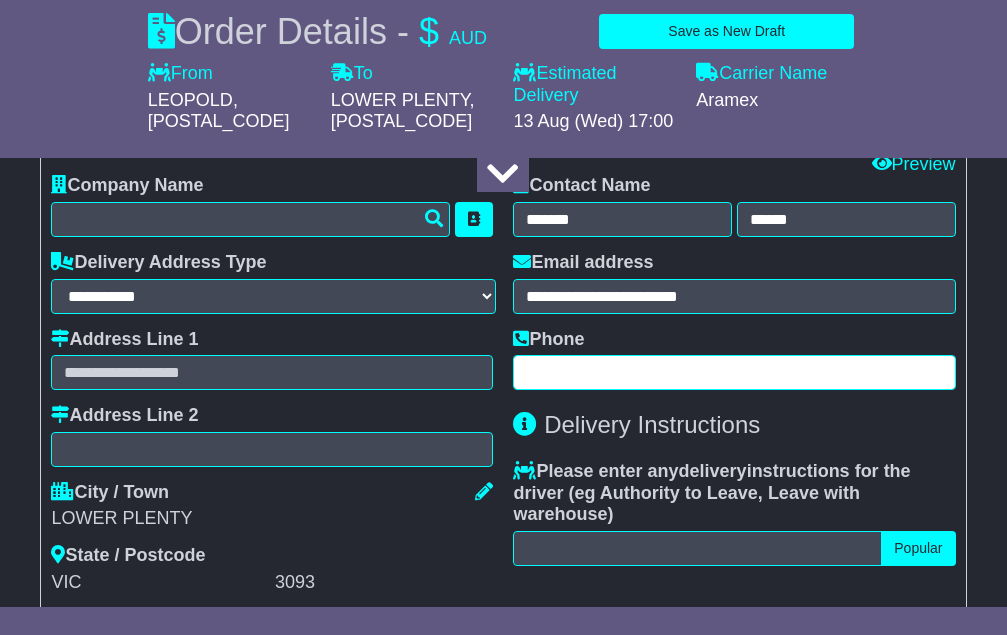 click at bounding box center (734, 372) 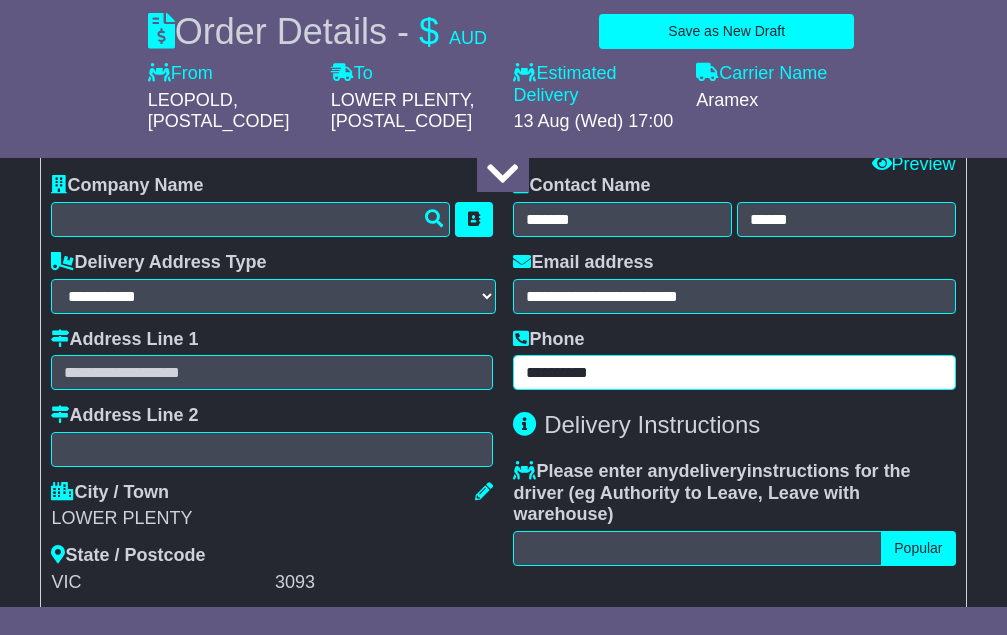 type on "**********" 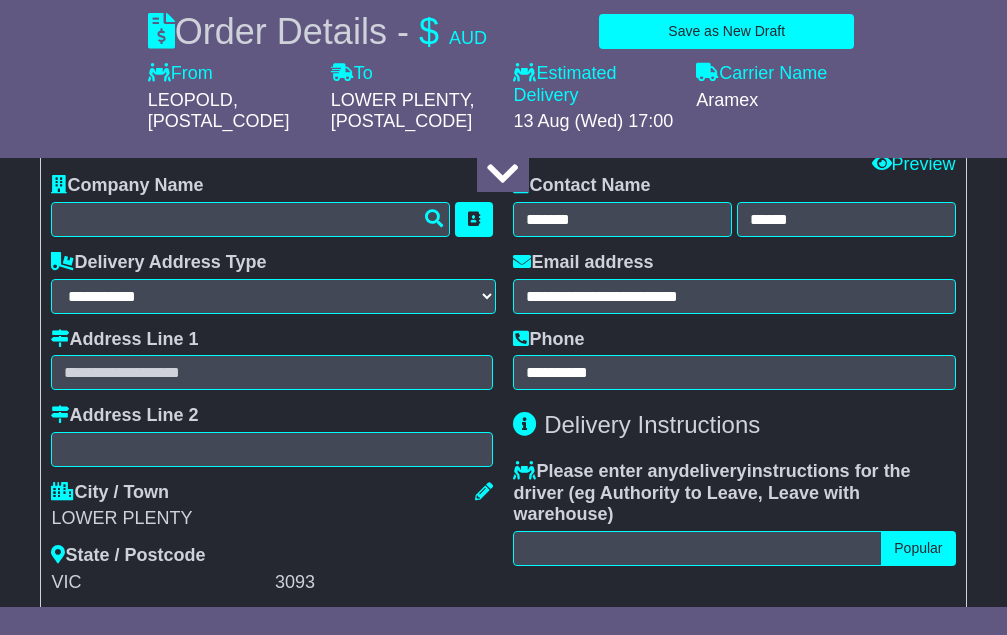 click on "LOWER PLENTY" at bounding box center [272, 519] 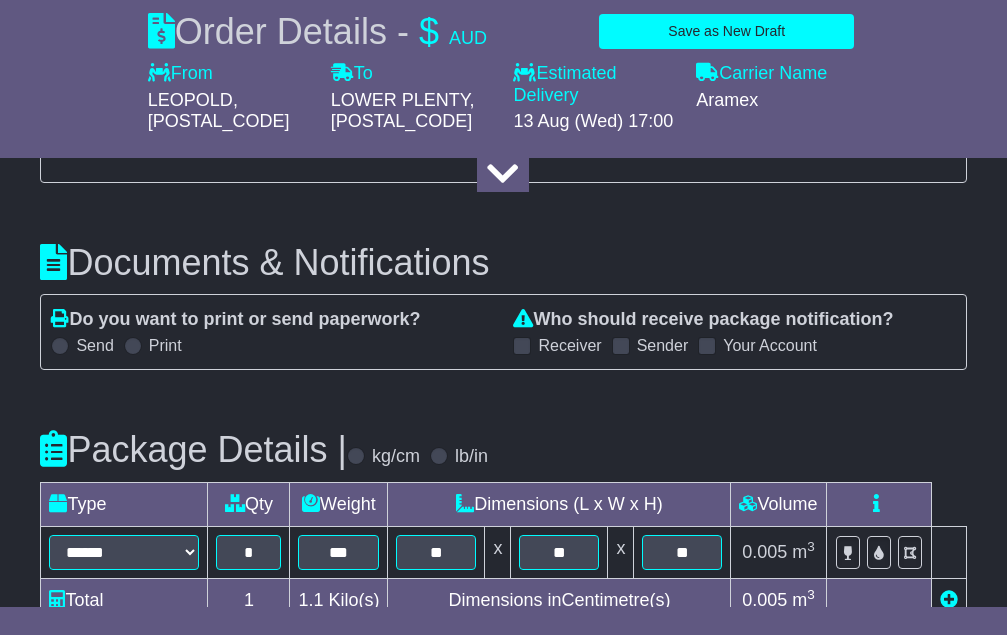 scroll, scrollTop: 2133, scrollLeft: 0, axis: vertical 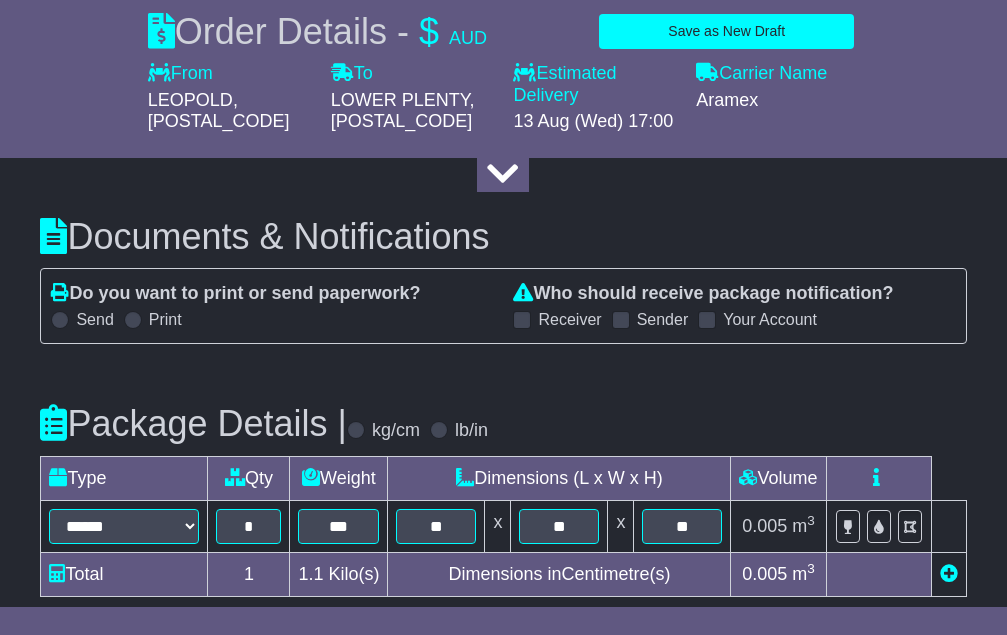 click at bounding box center [522, 320] 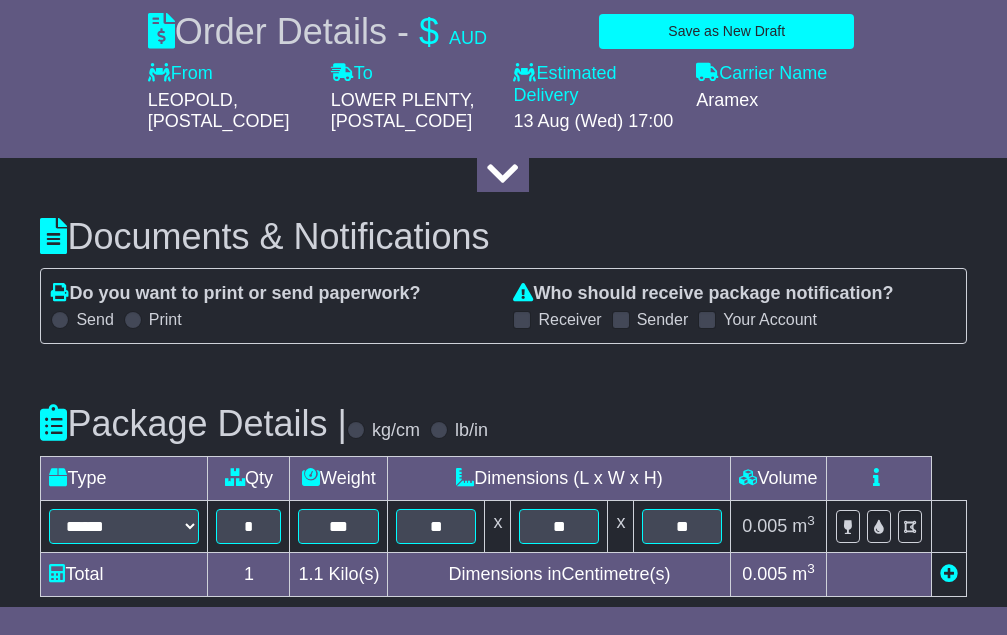 click at bounding box center [621, 320] 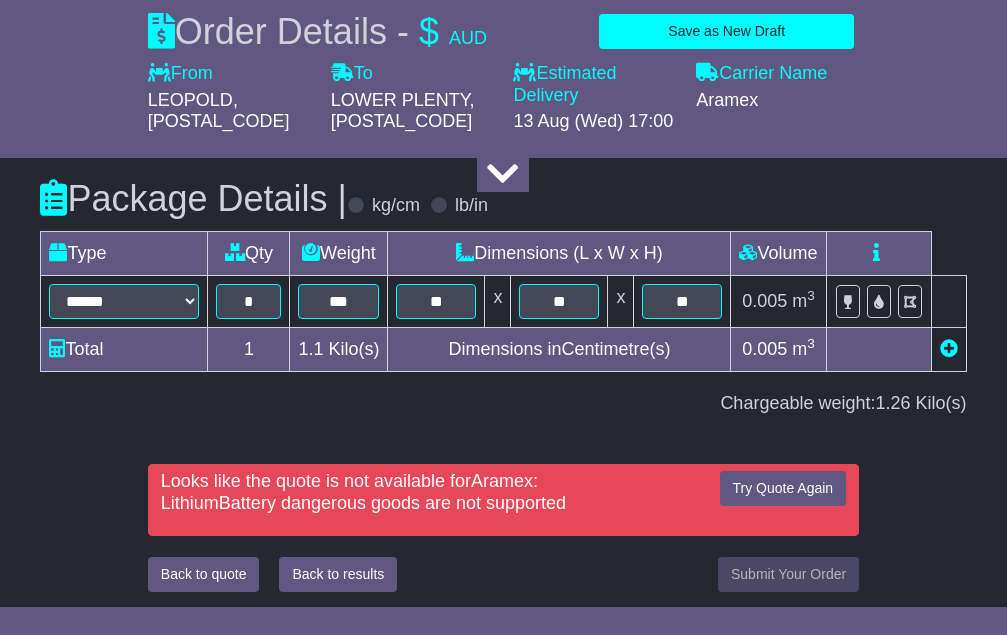 scroll, scrollTop: 2399, scrollLeft: 0, axis: vertical 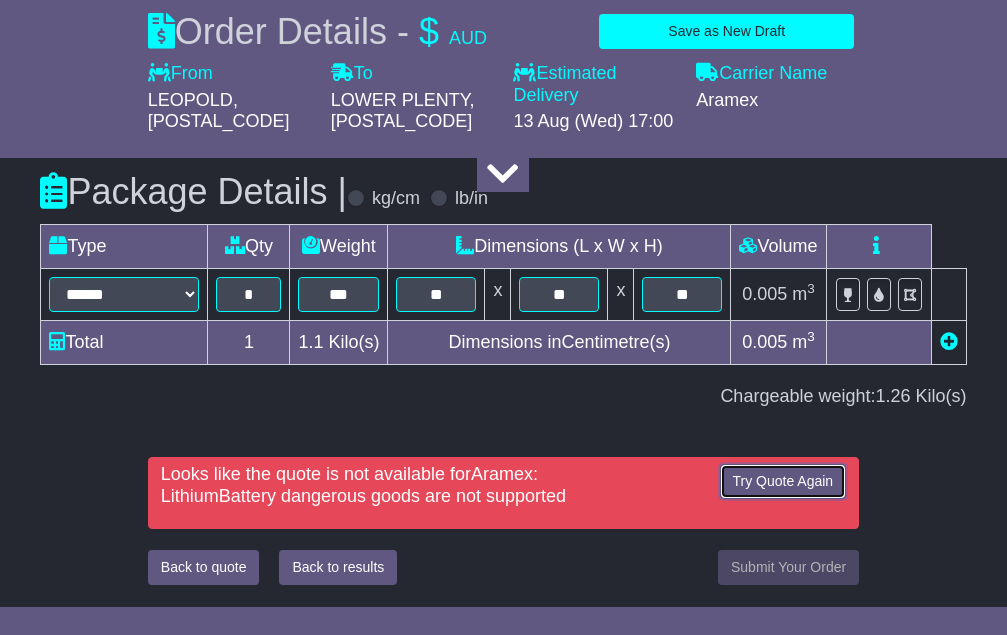 click on "Try Quote Again" at bounding box center [783, 481] 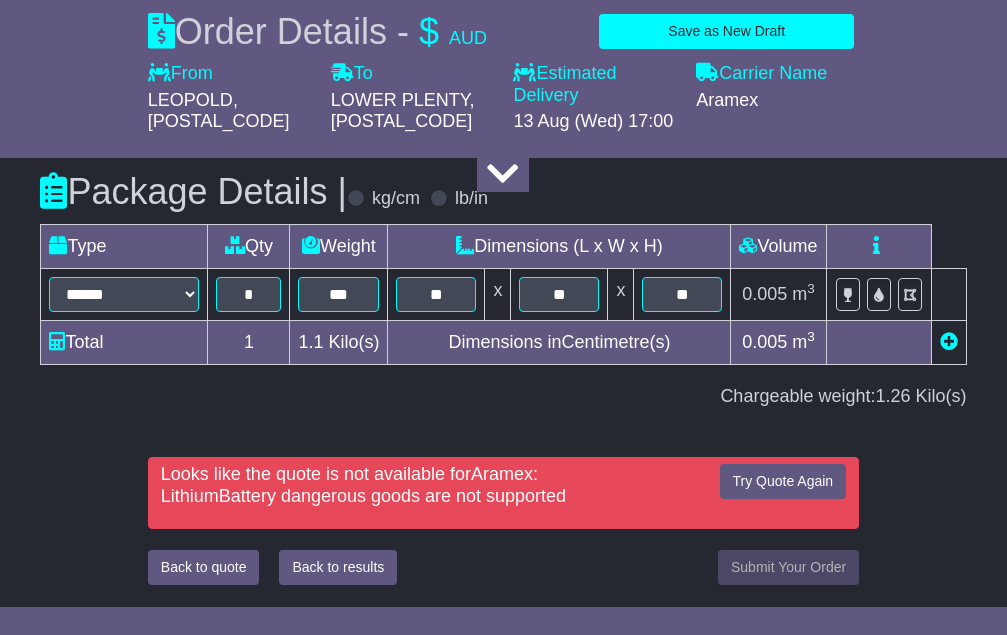 scroll, scrollTop: 2399, scrollLeft: 0, axis: vertical 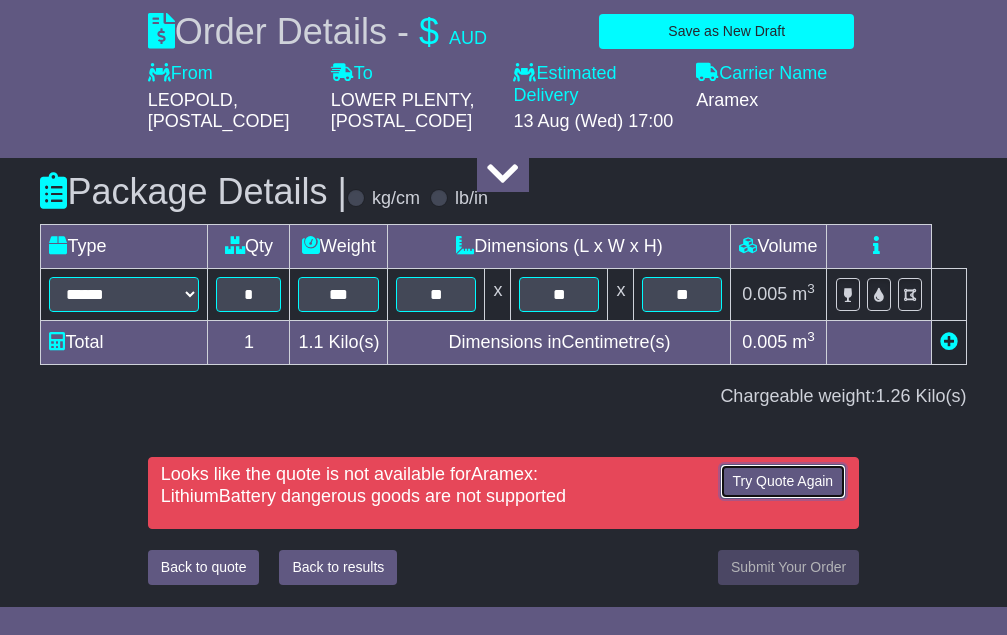 click on "Try Quote Again" at bounding box center (783, 481) 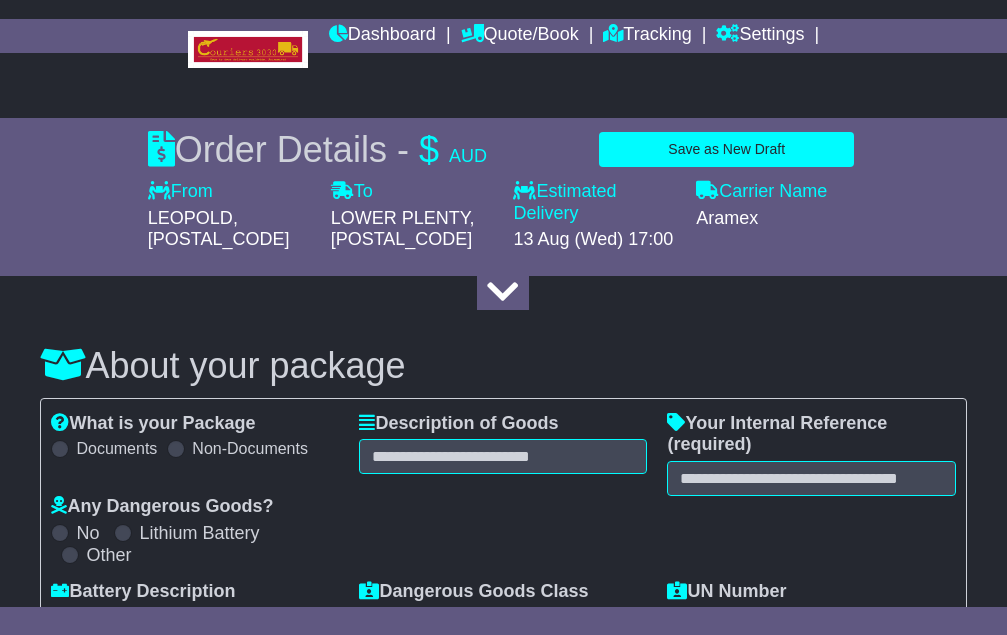 scroll, scrollTop: 0, scrollLeft: 0, axis: both 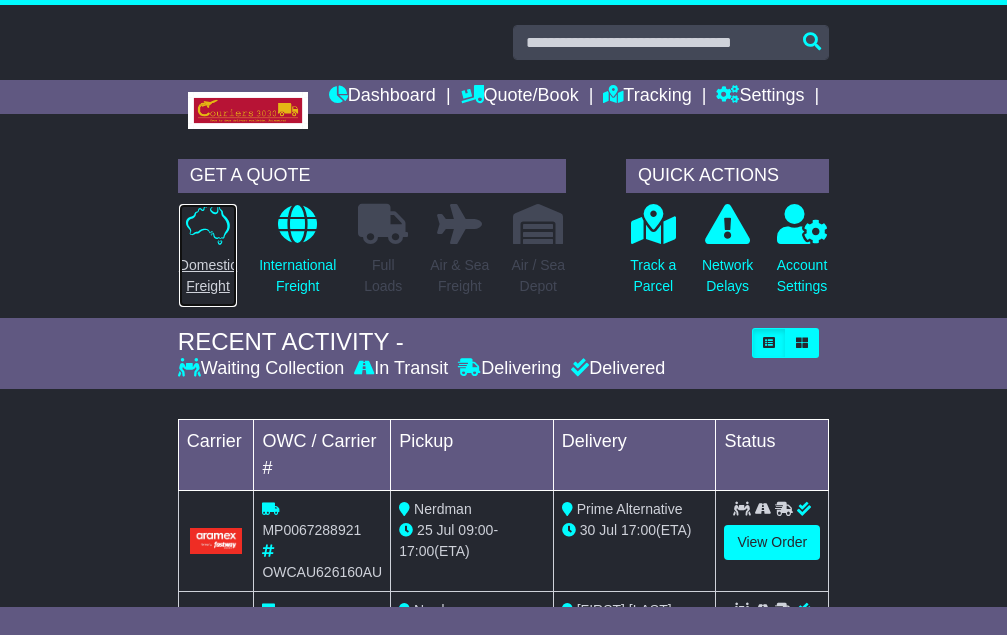 click on "Domestic Freight" at bounding box center (208, 276) 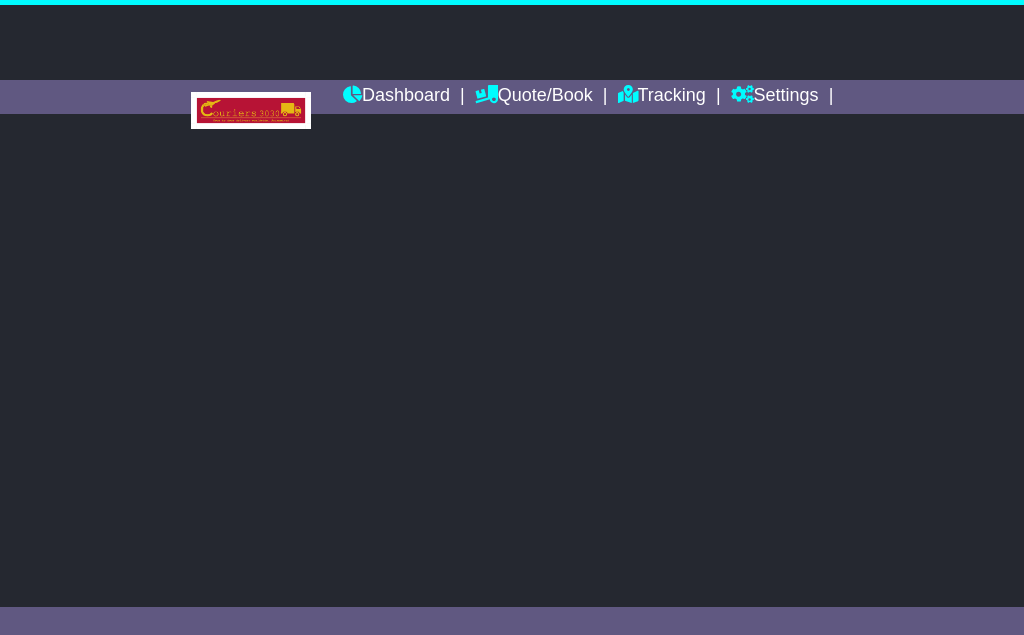 scroll, scrollTop: 0, scrollLeft: 0, axis: both 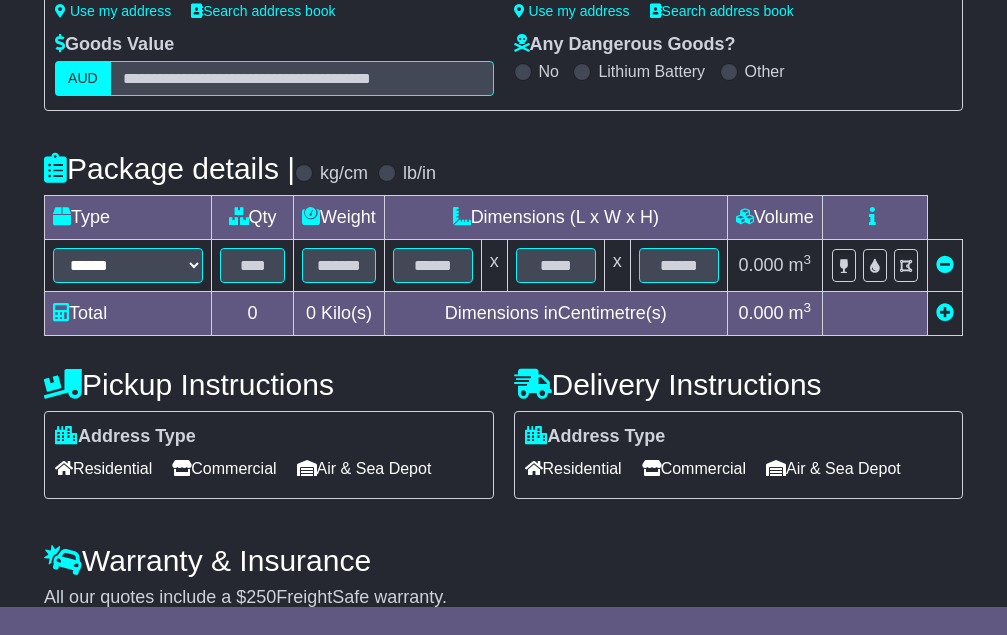 click on "Residential" at bounding box center (103, 468) 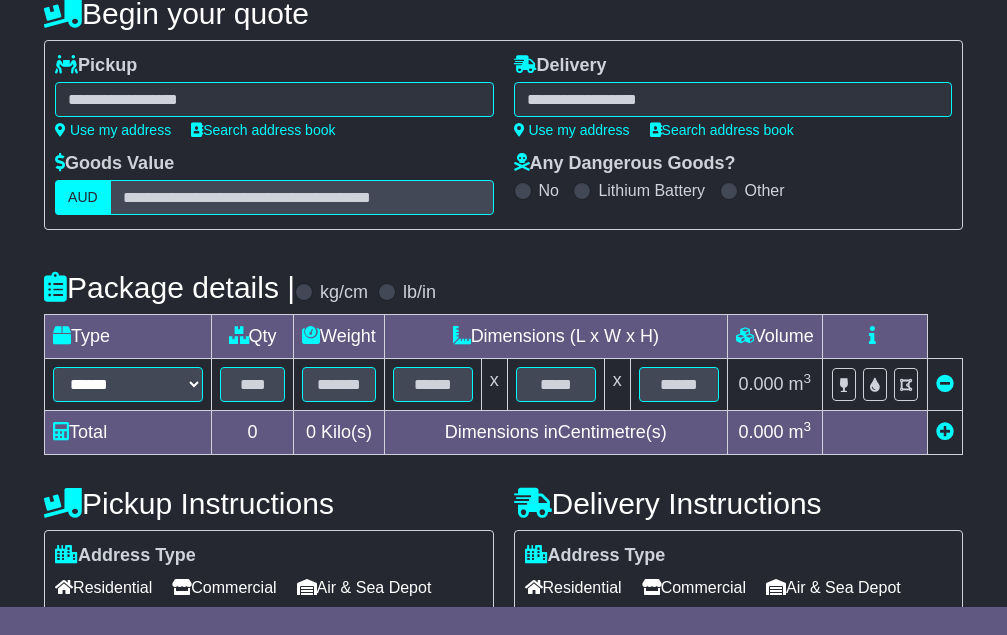 scroll, scrollTop: 200, scrollLeft: 0, axis: vertical 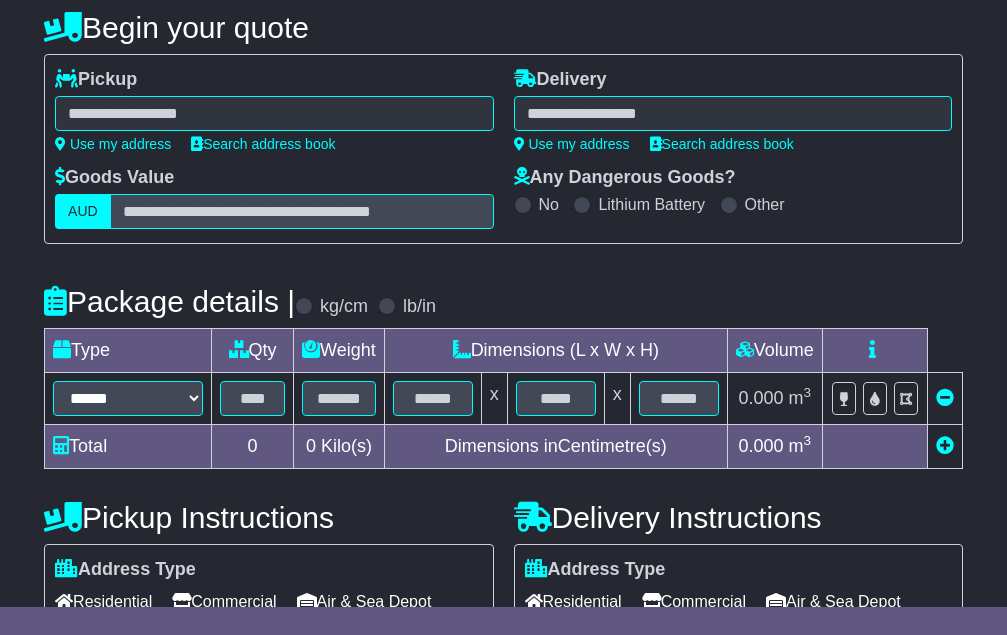 click at bounding box center (582, 205) 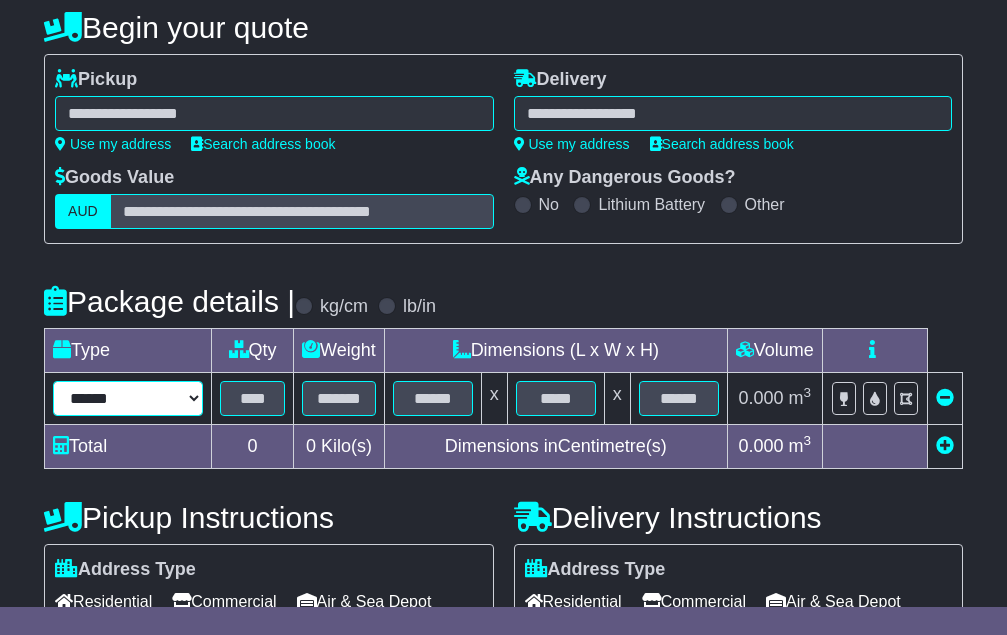 click on "****** ****** *** ******** ***** **** **** ****** *** *******" at bounding box center (128, 398) 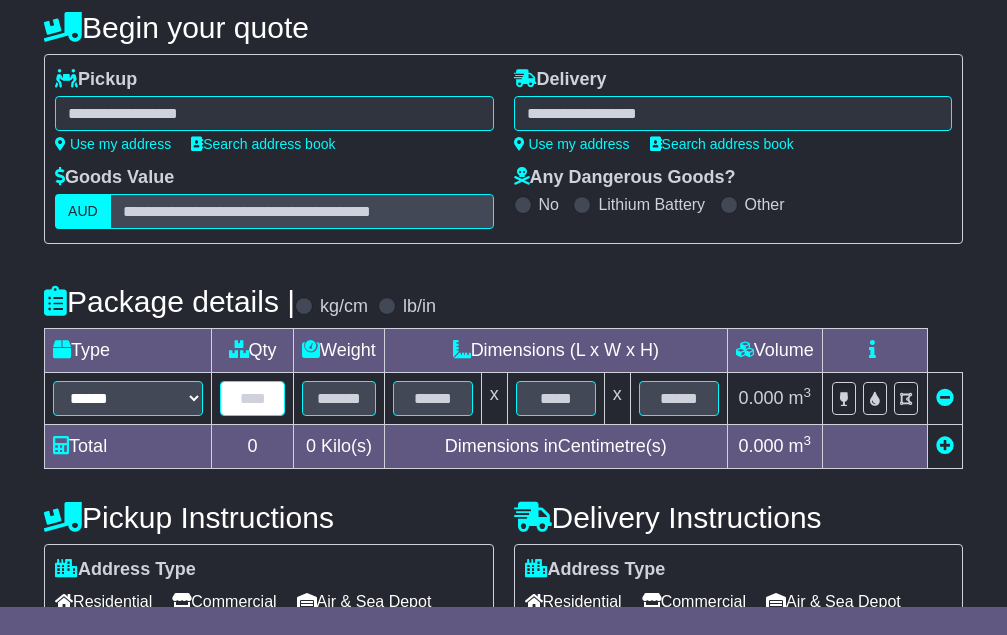 click at bounding box center (252, 398) 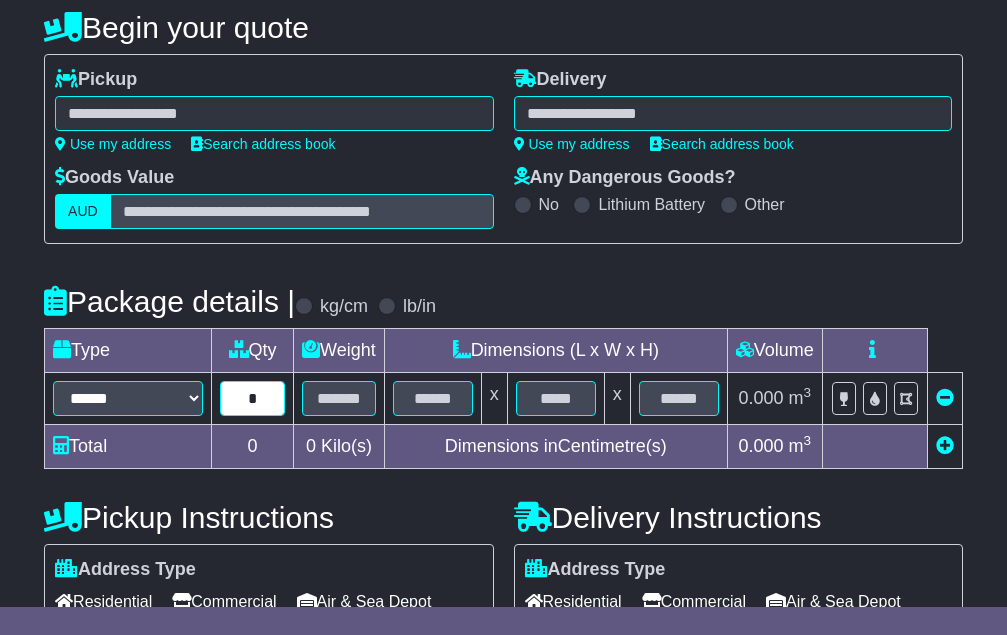 type on "*" 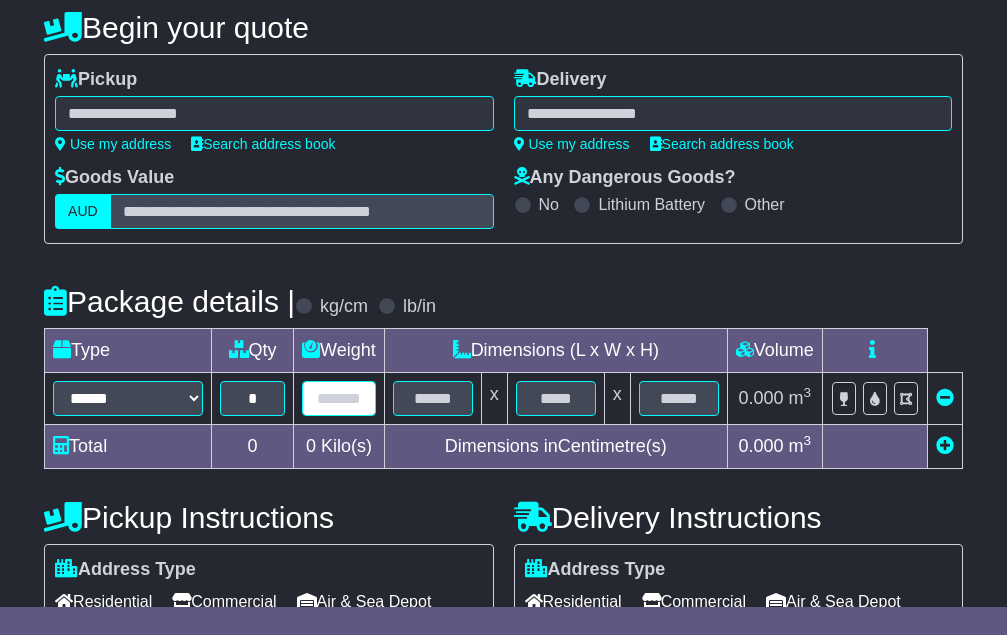 click at bounding box center [339, 398] 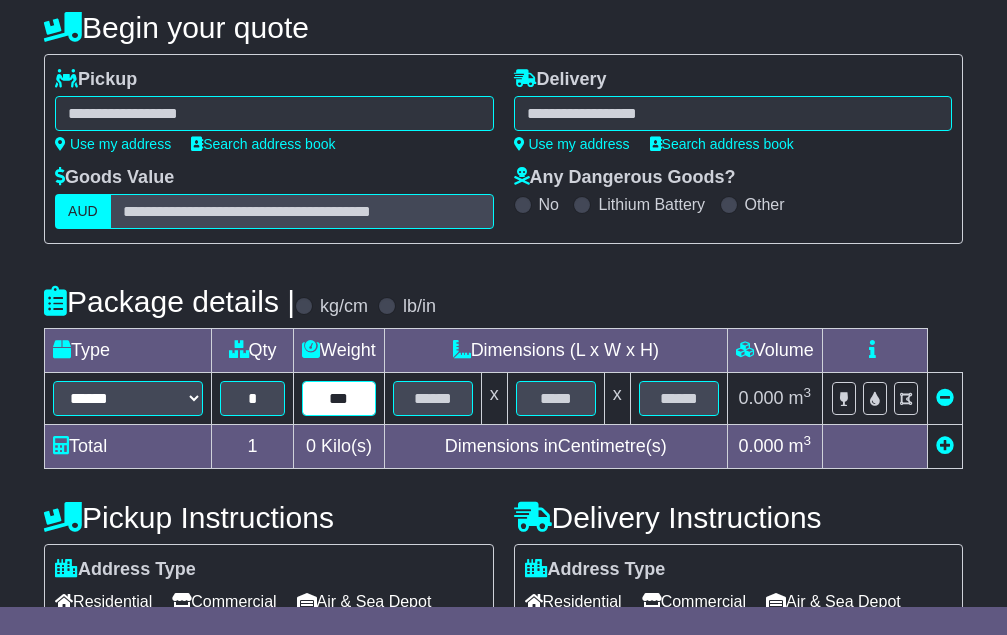 type on "***" 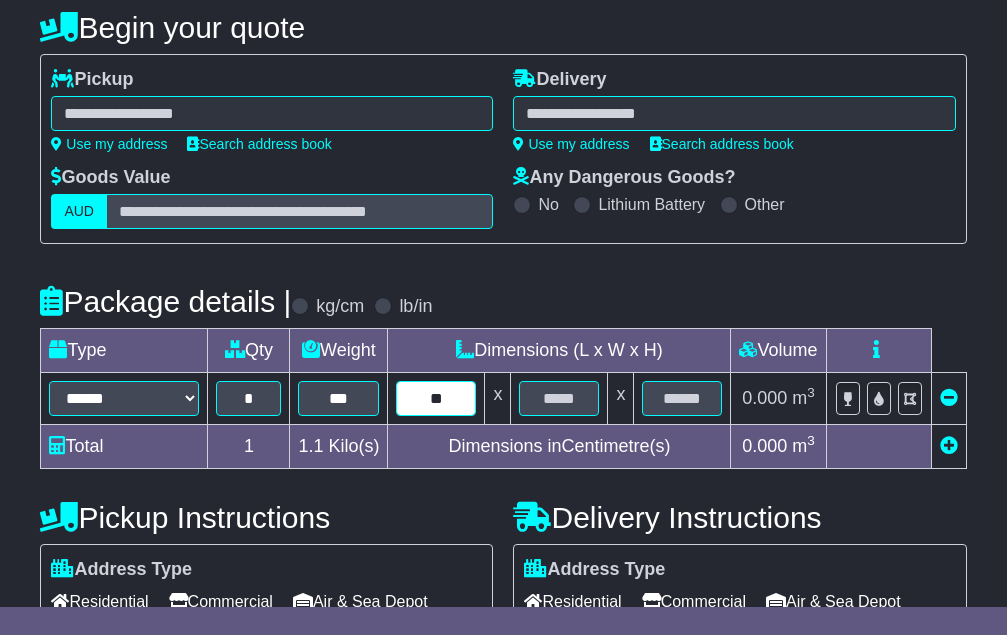 type on "**" 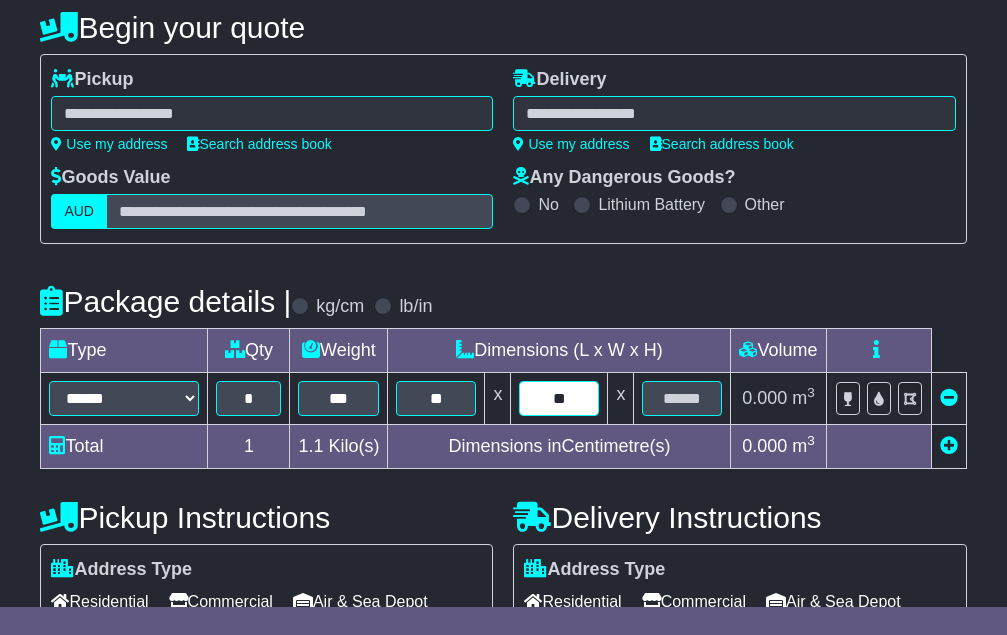type on "**" 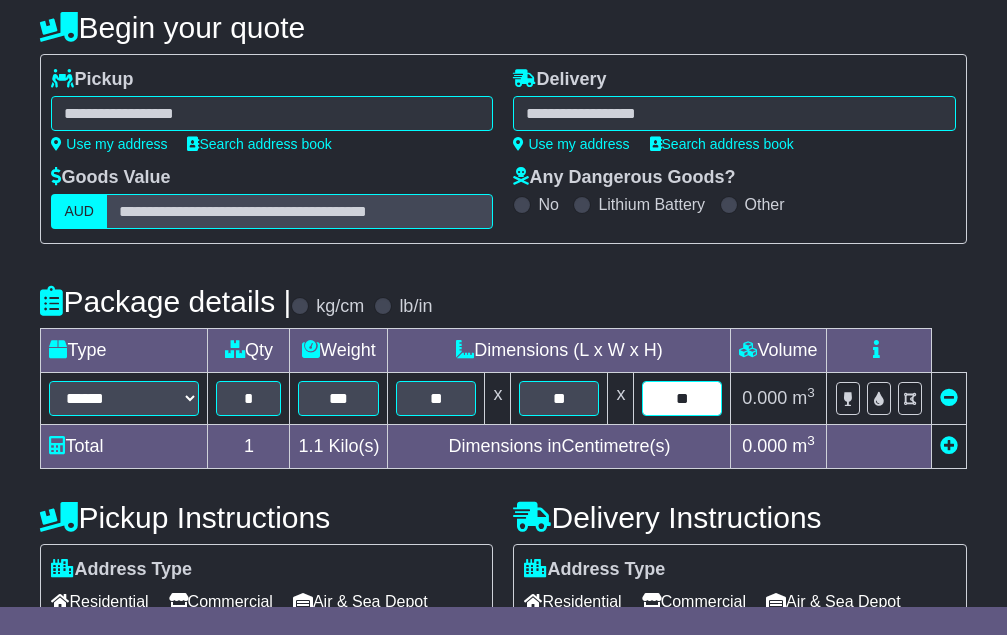 type on "**" 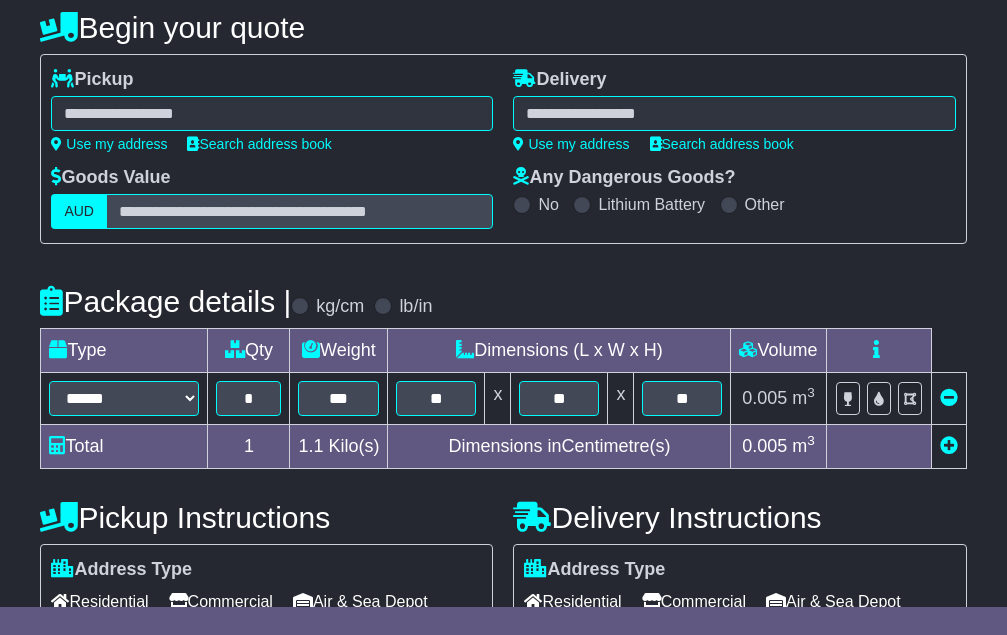 scroll, scrollTop: 458, scrollLeft: 0, axis: vertical 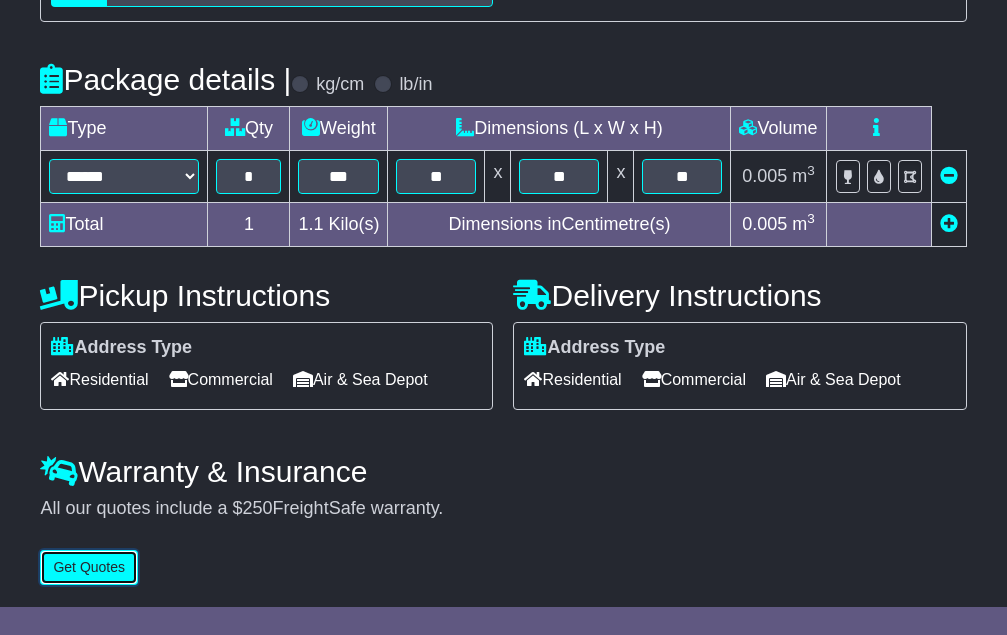 type 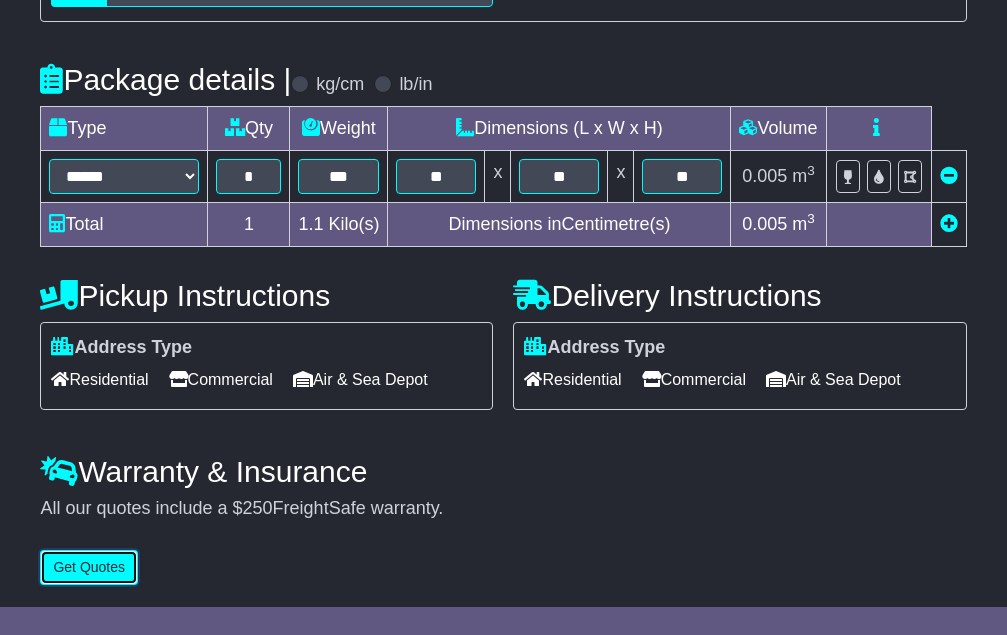 scroll, scrollTop: 0, scrollLeft: 0, axis: both 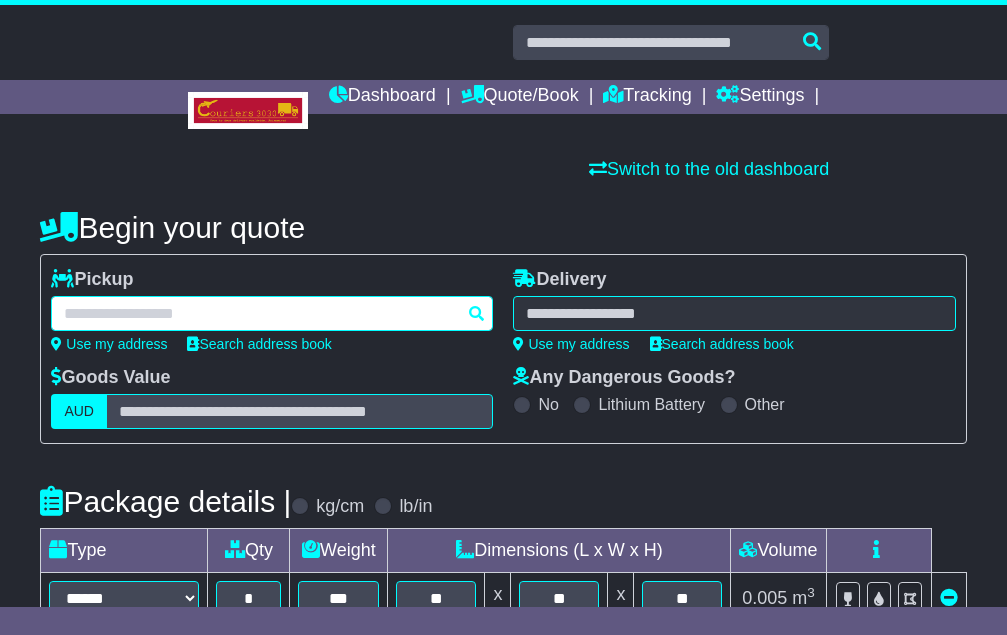 click at bounding box center (272, 313) 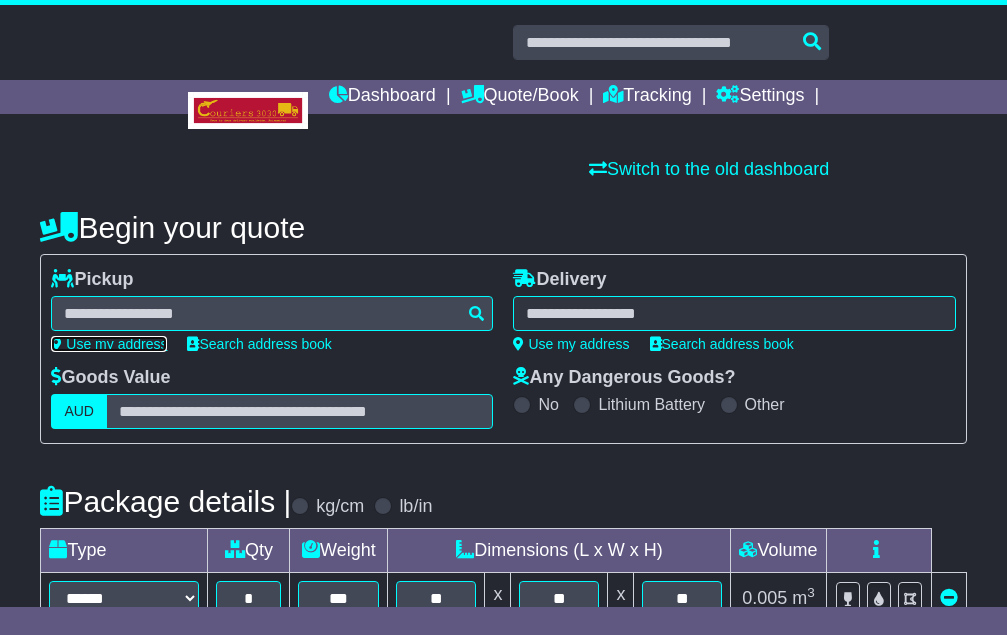 click on "Use my address" at bounding box center [109, 344] 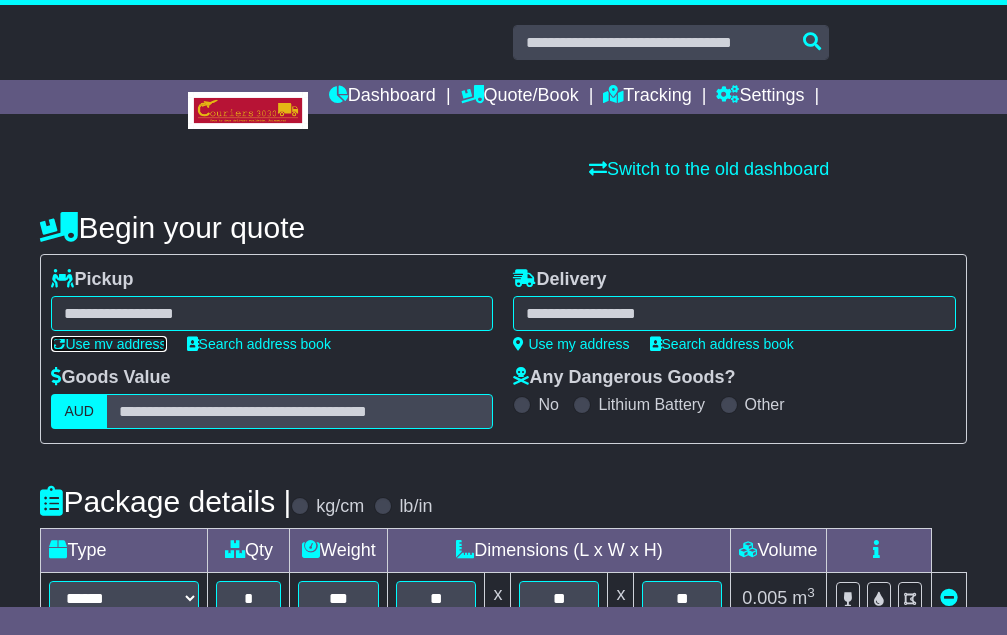 type on "**********" 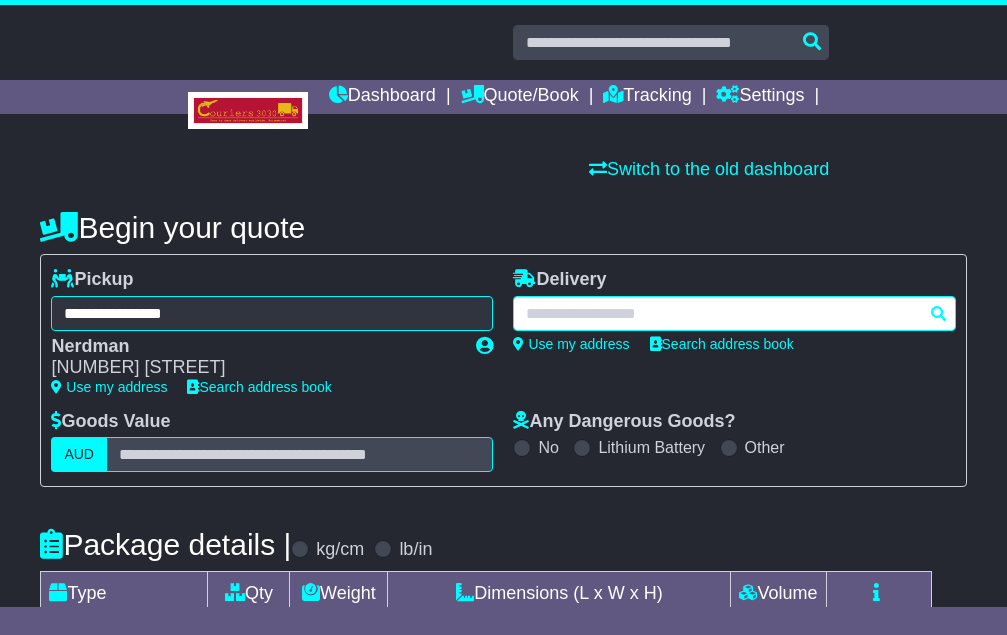 click at bounding box center [734, 313] 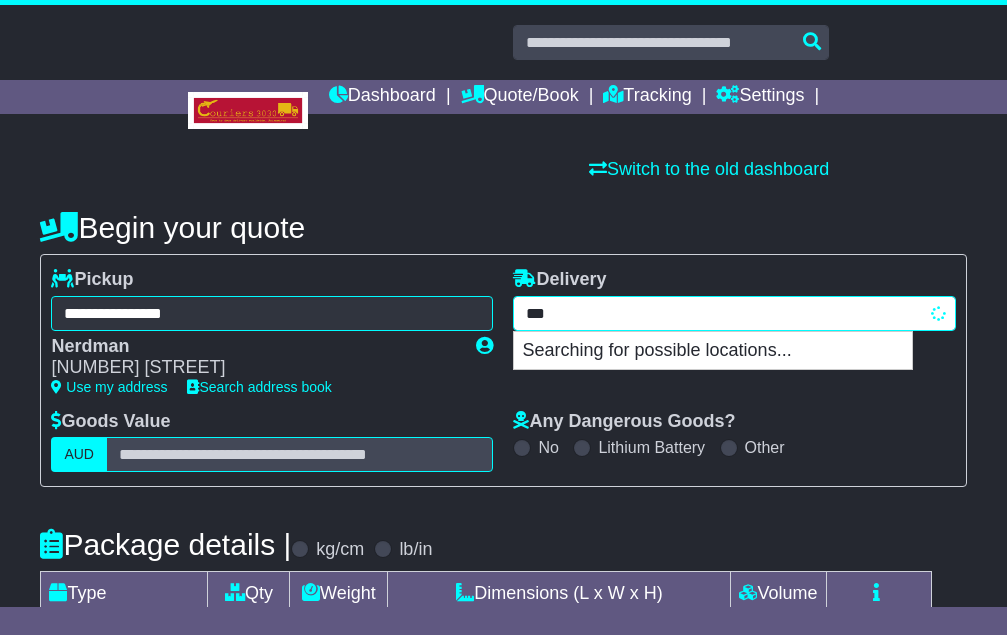 type on "****" 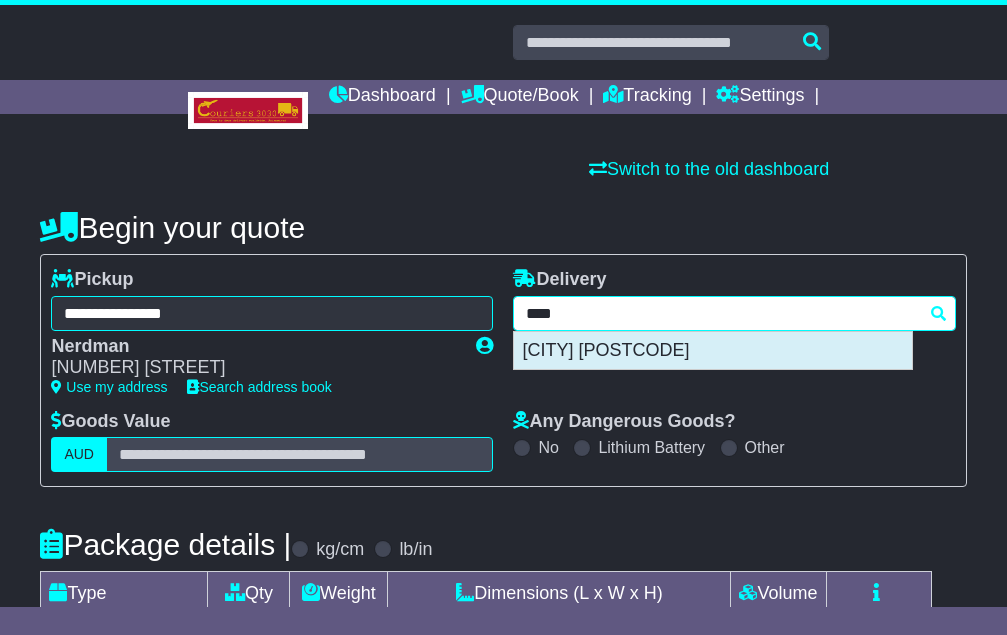 click on "[CITY] [POSTCODE]" at bounding box center (713, 351) 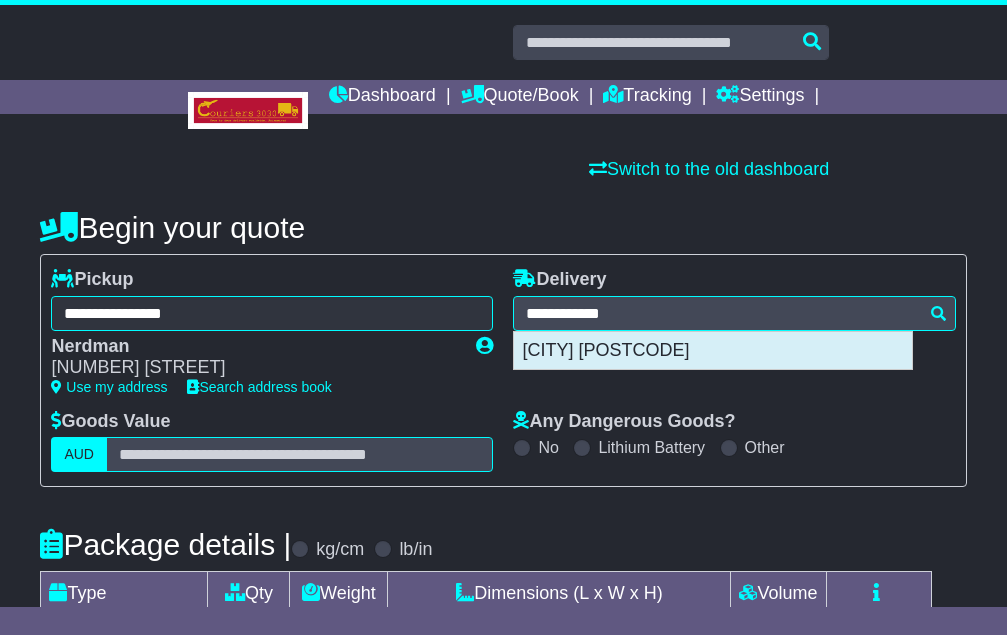 type on "**********" 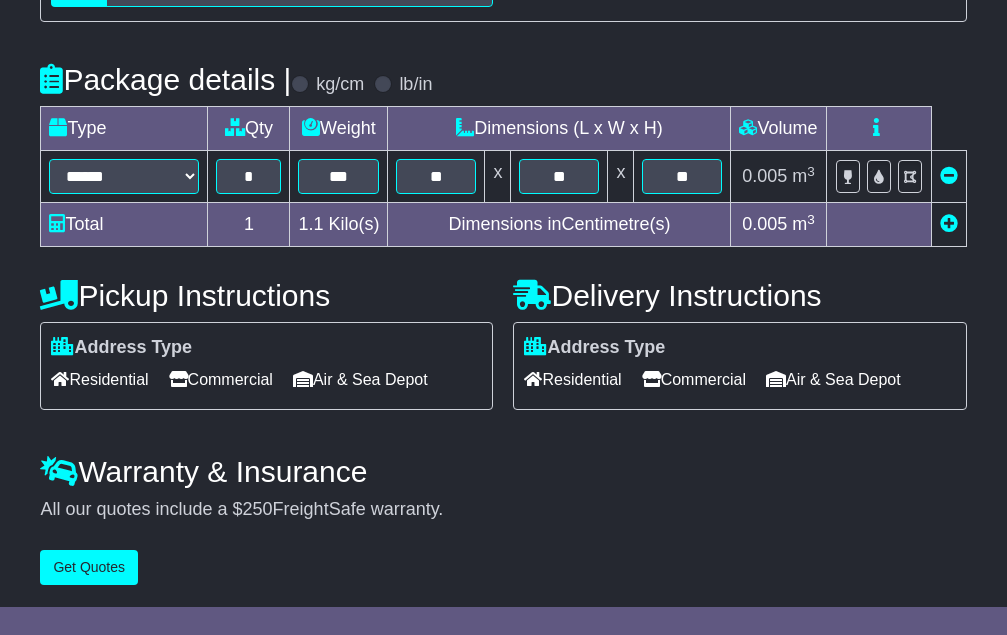 scroll, scrollTop: 501, scrollLeft: 0, axis: vertical 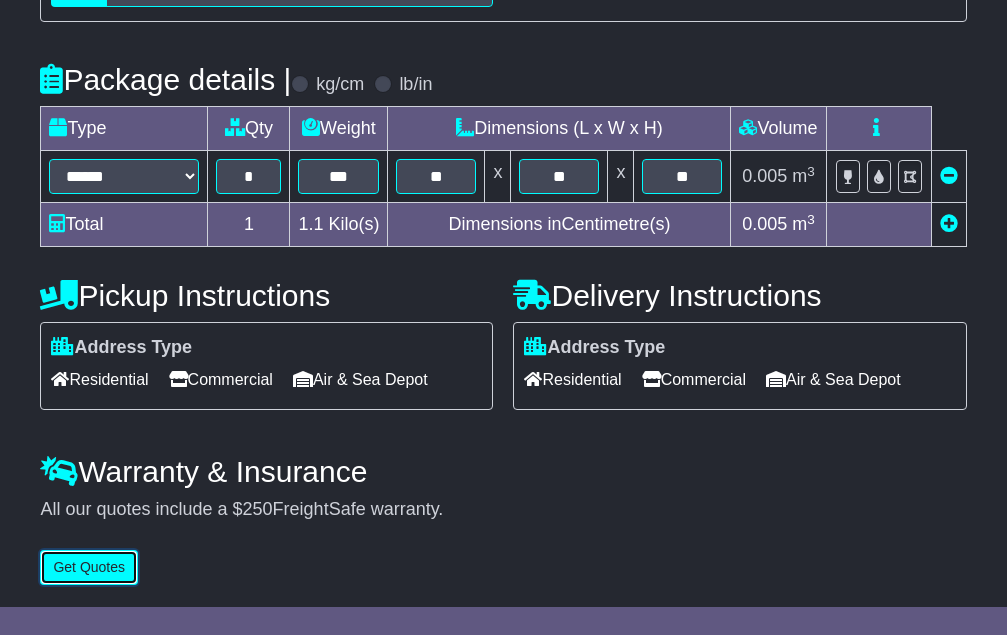 click on "Get Quotes" at bounding box center [89, 567] 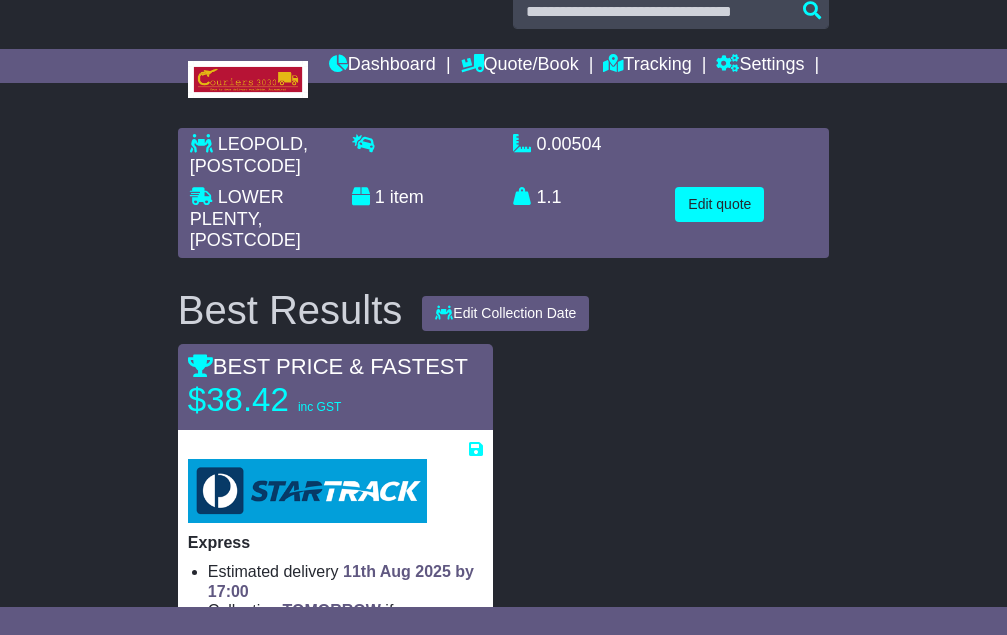 scroll, scrollTop: 0, scrollLeft: 0, axis: both 